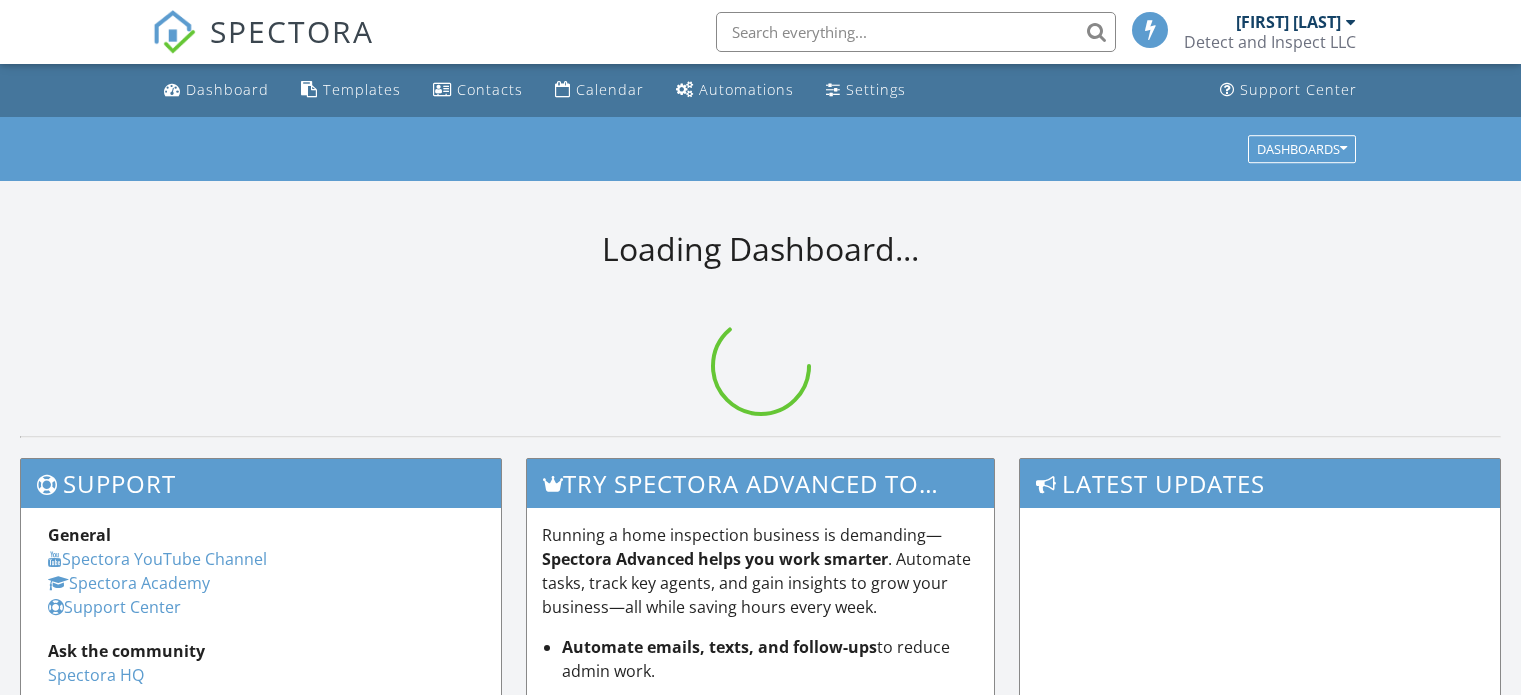 scroll, scrollTop: 0, scrollLeft: 0, axis: both 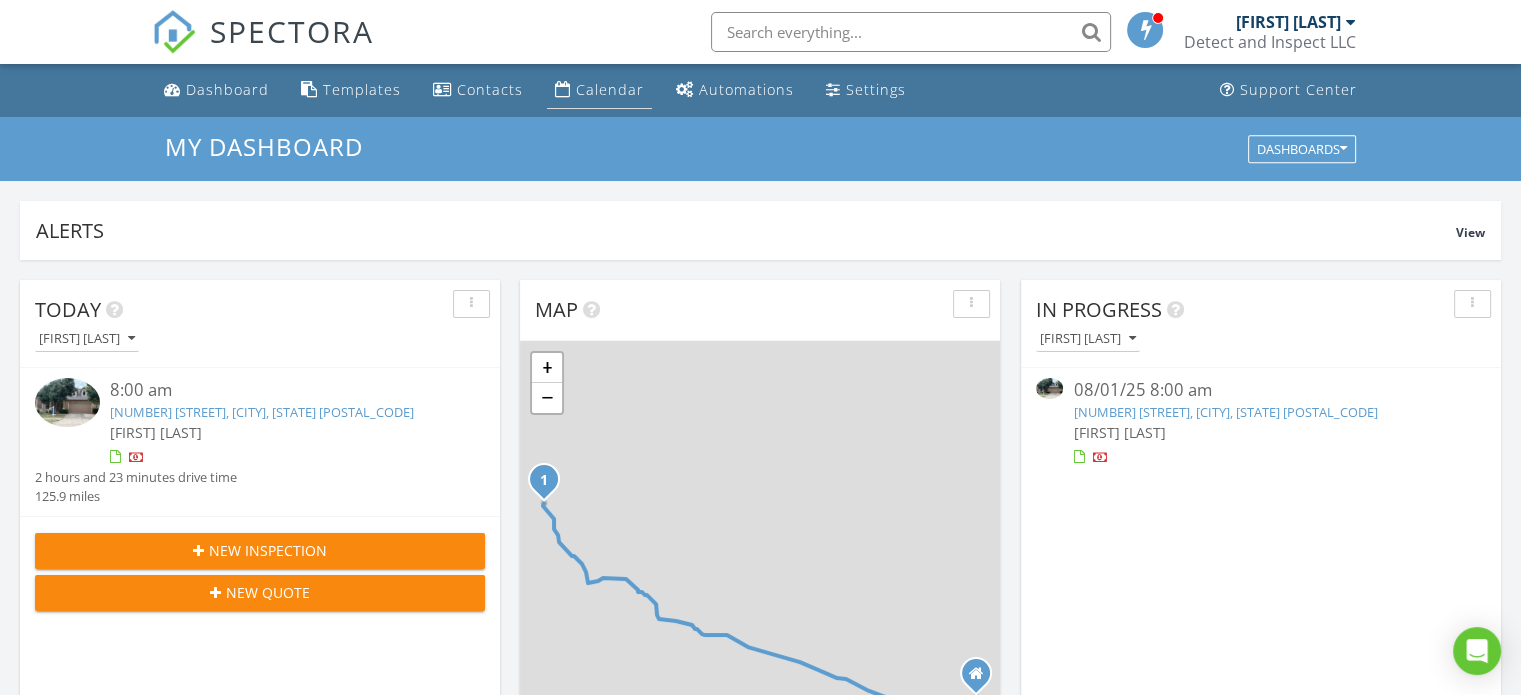 click on "Calendar" at bounding box center [610, 89] 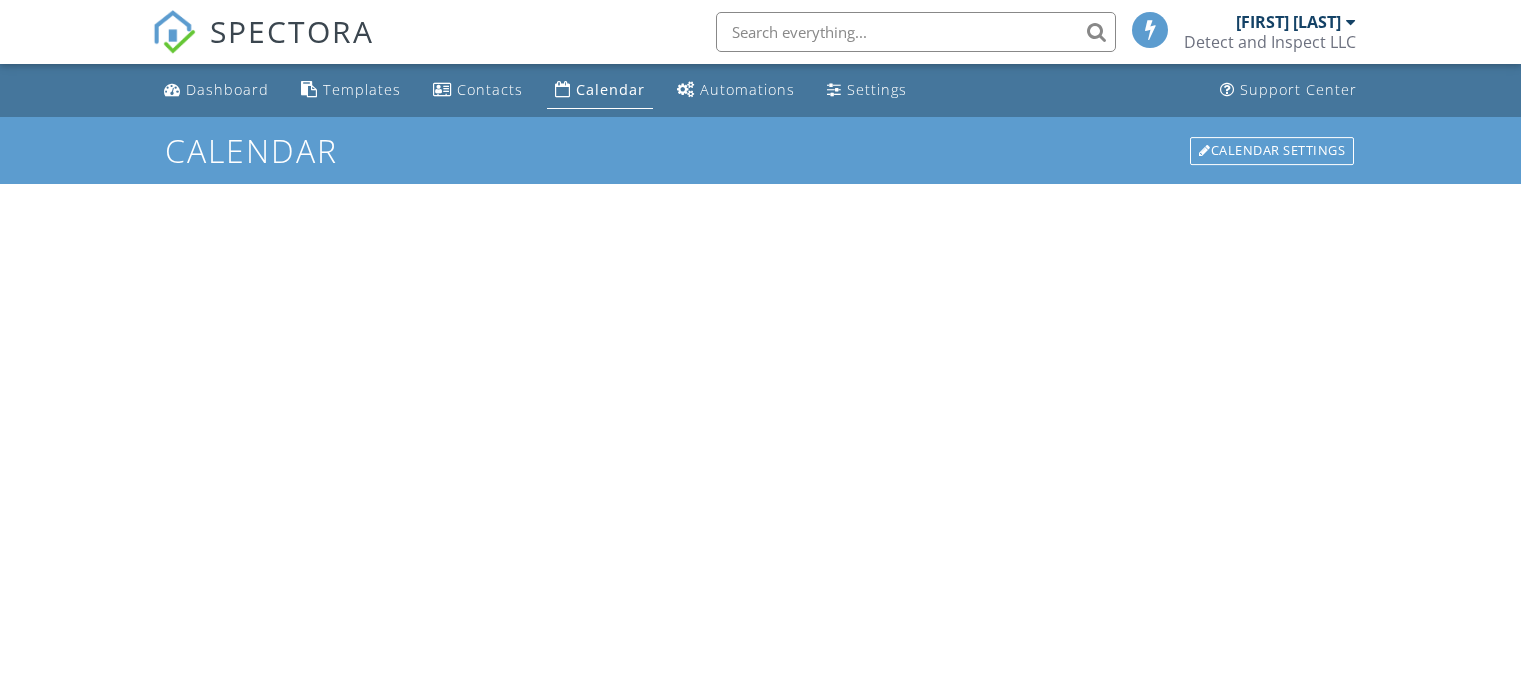 scroll, scrollTop: 0, scrollLeft: 0, axis: both 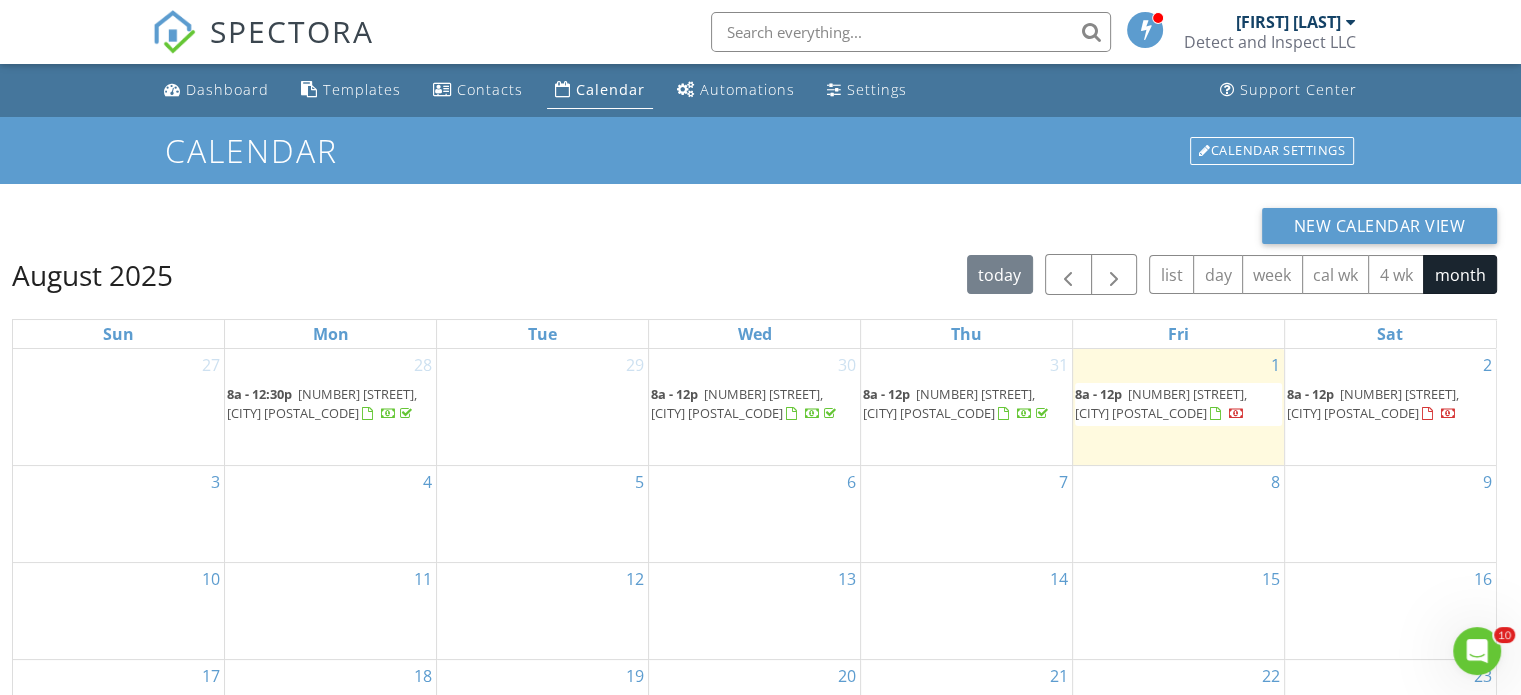 click on "[NUMBER] [STREET], [CITY]  [POSTAL_CODE]" at bounding box center (949, 403) 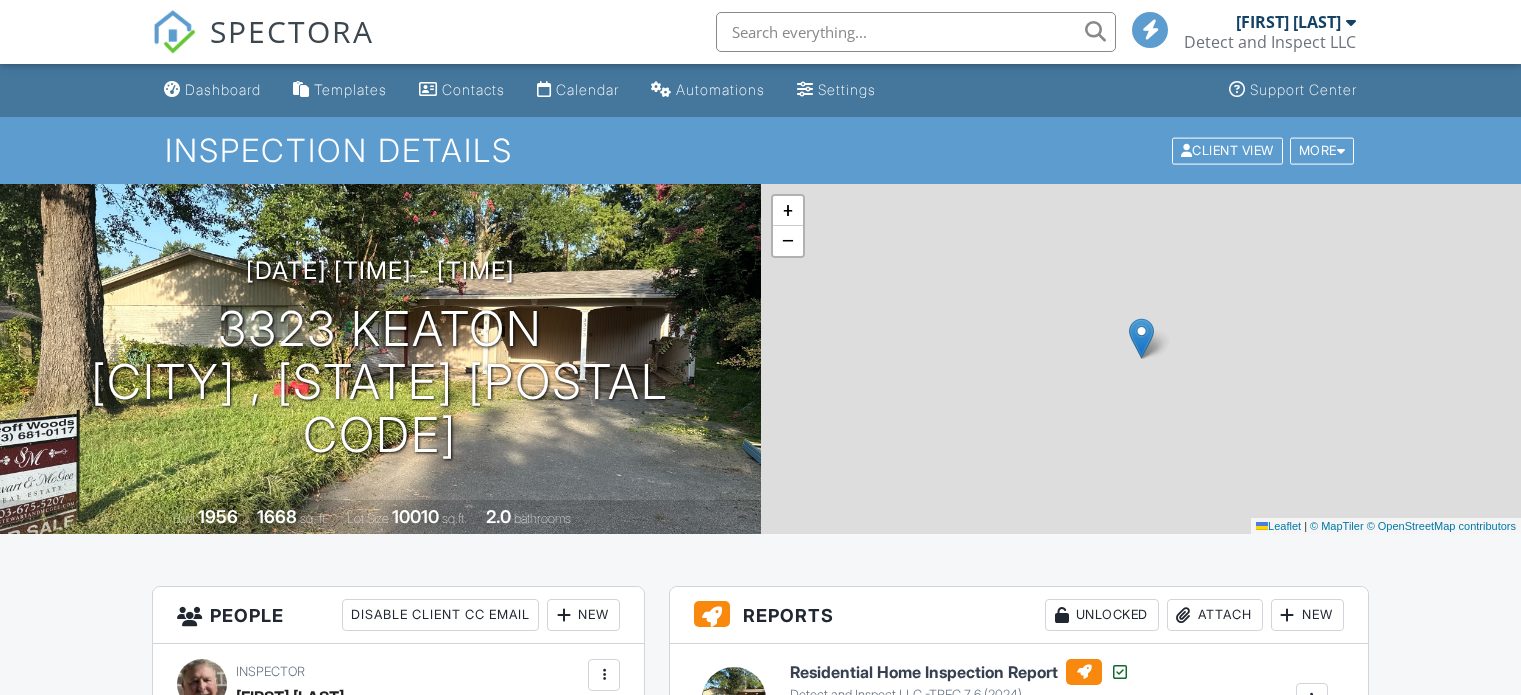 scroll, scrollTop: 0, scrollLeft: 0, axis: both 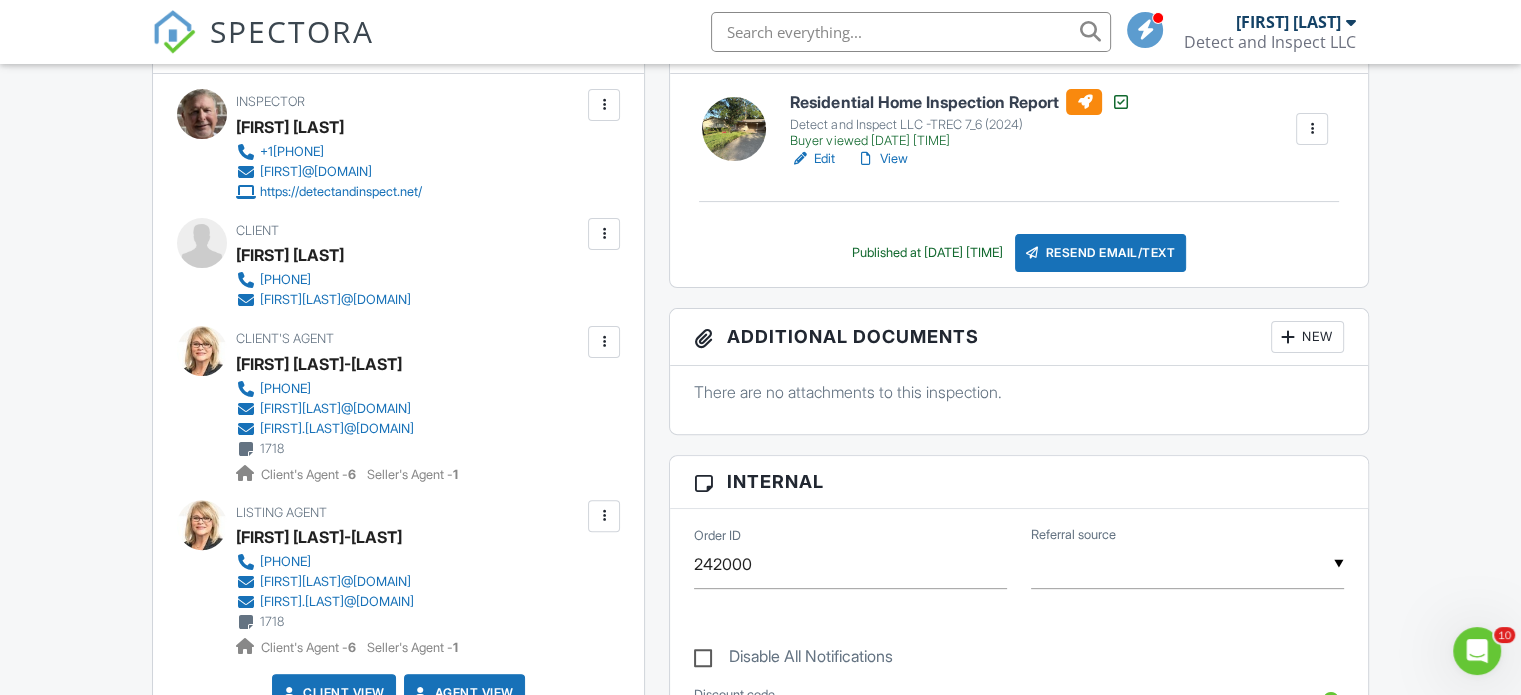 click at bounding box center [604, 342] 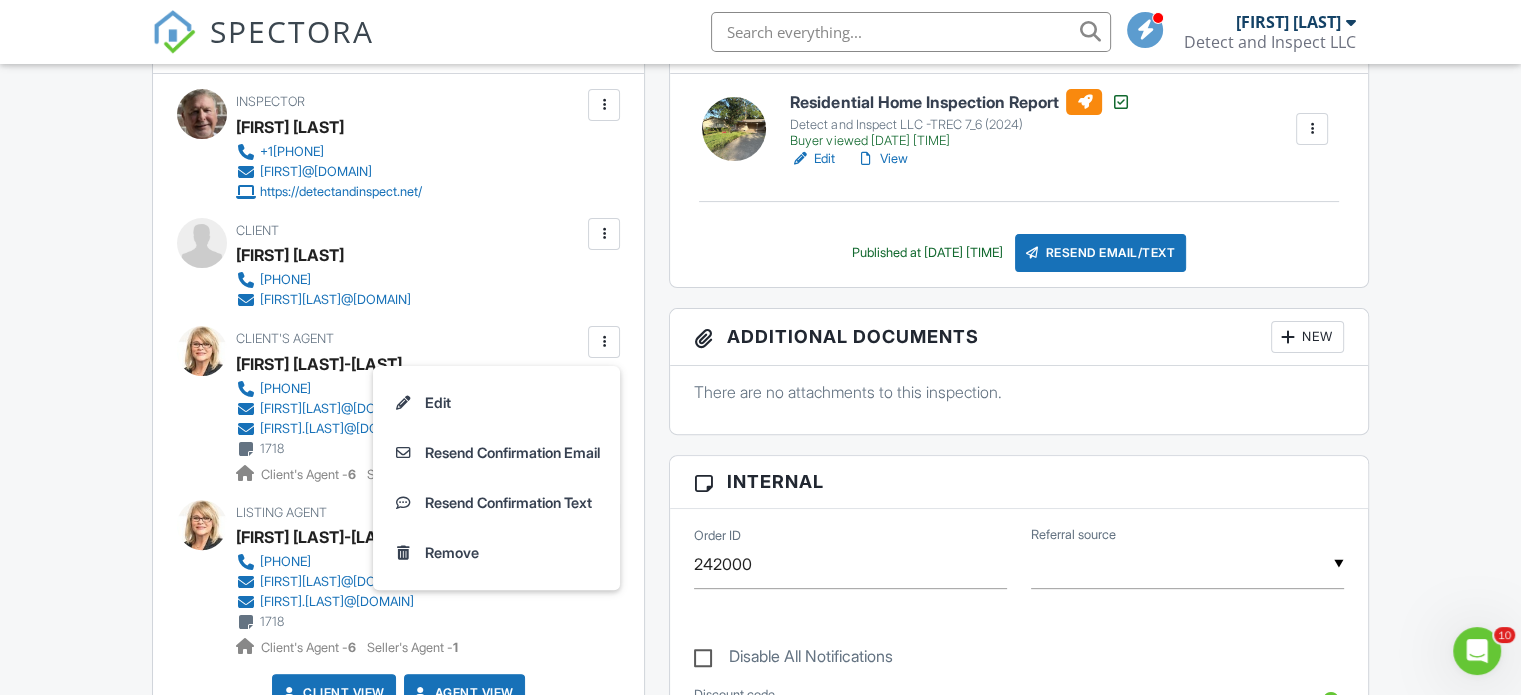 click on "Listing Agent
Janice Jordan-Gibson
903-570-9212
janicegibsonrealtor@gmail.com
Janice.campbell48@yahoo.com
1718
Client's Agent -
6
Seller's Agent -
1" at bounding box center (387, 579) 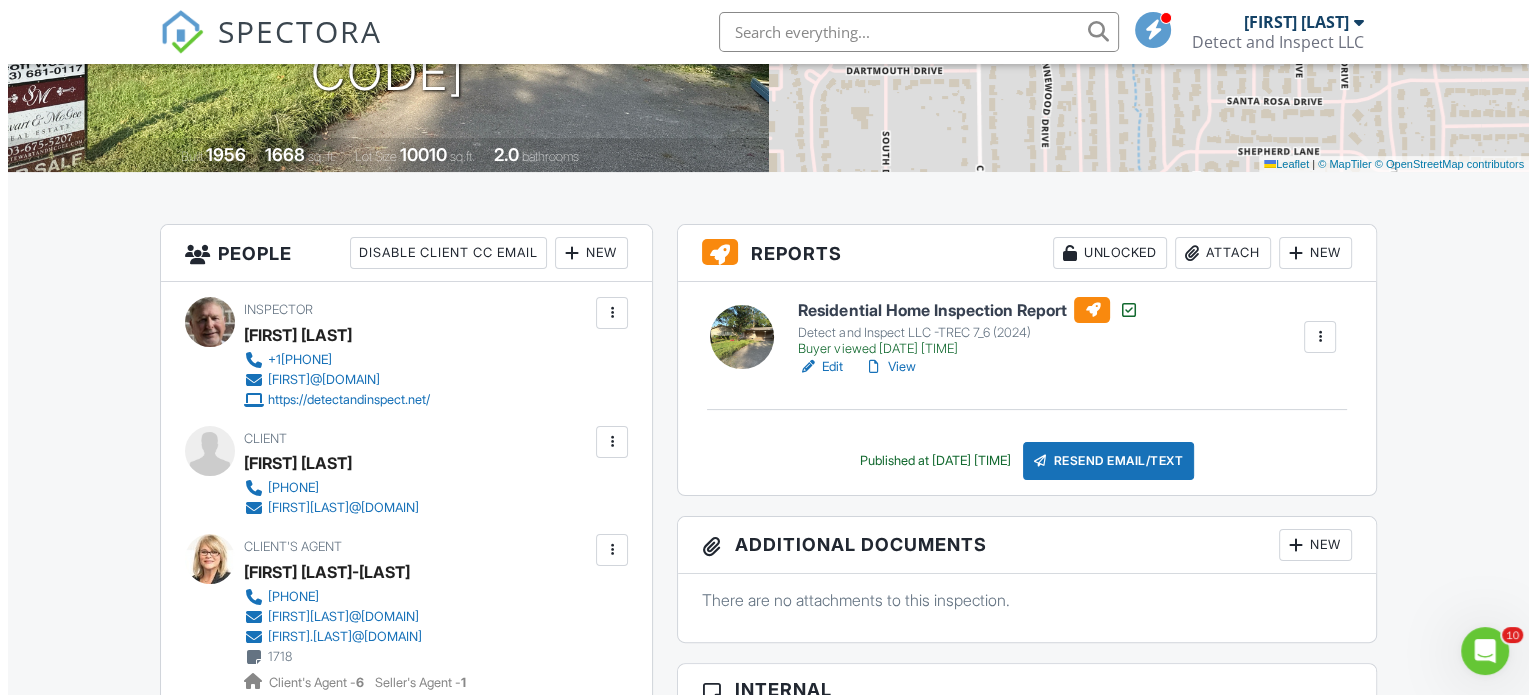 scroll, scrollTop: 380, scrollLeft: 0, axis: vertical 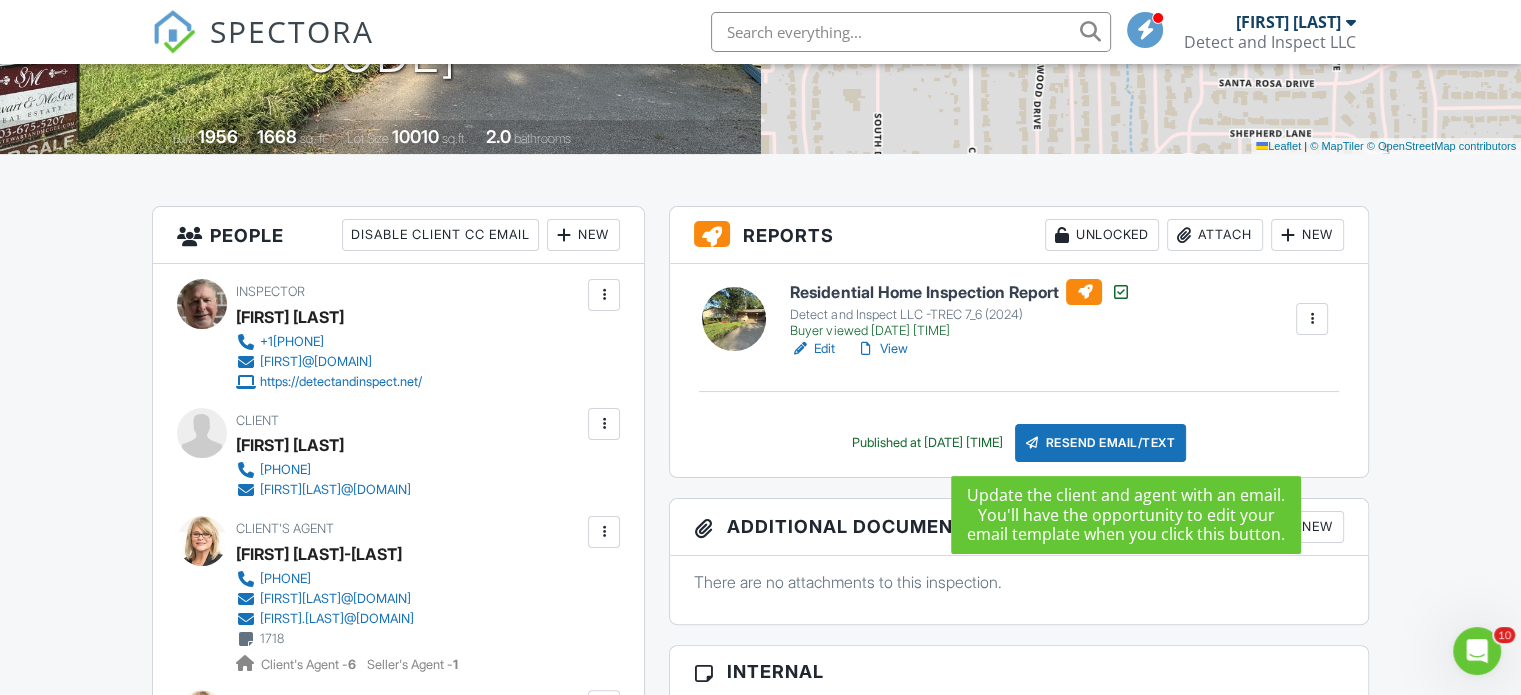 click on "Resend Email/Text" at bounding box center [1101, 443] 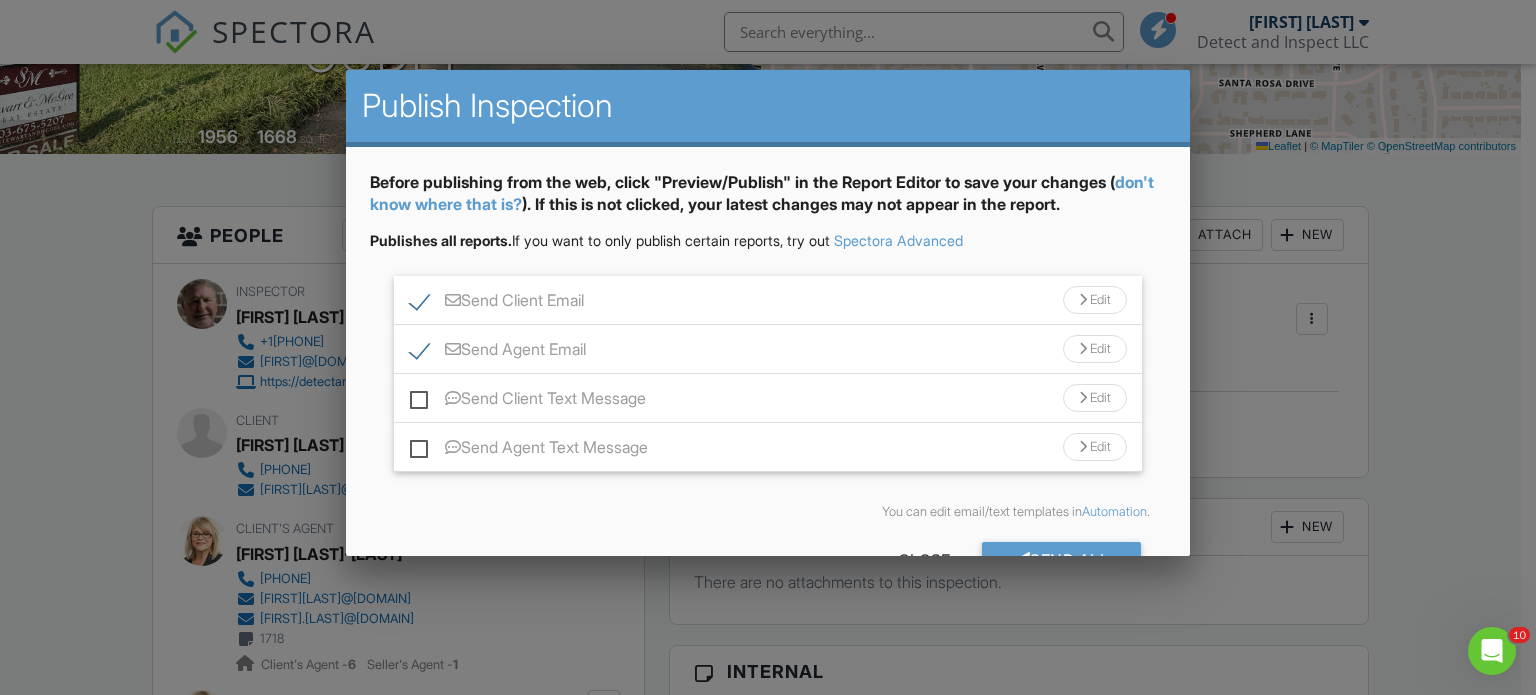click on "Send Client Email" at bounding box center [497, 303] 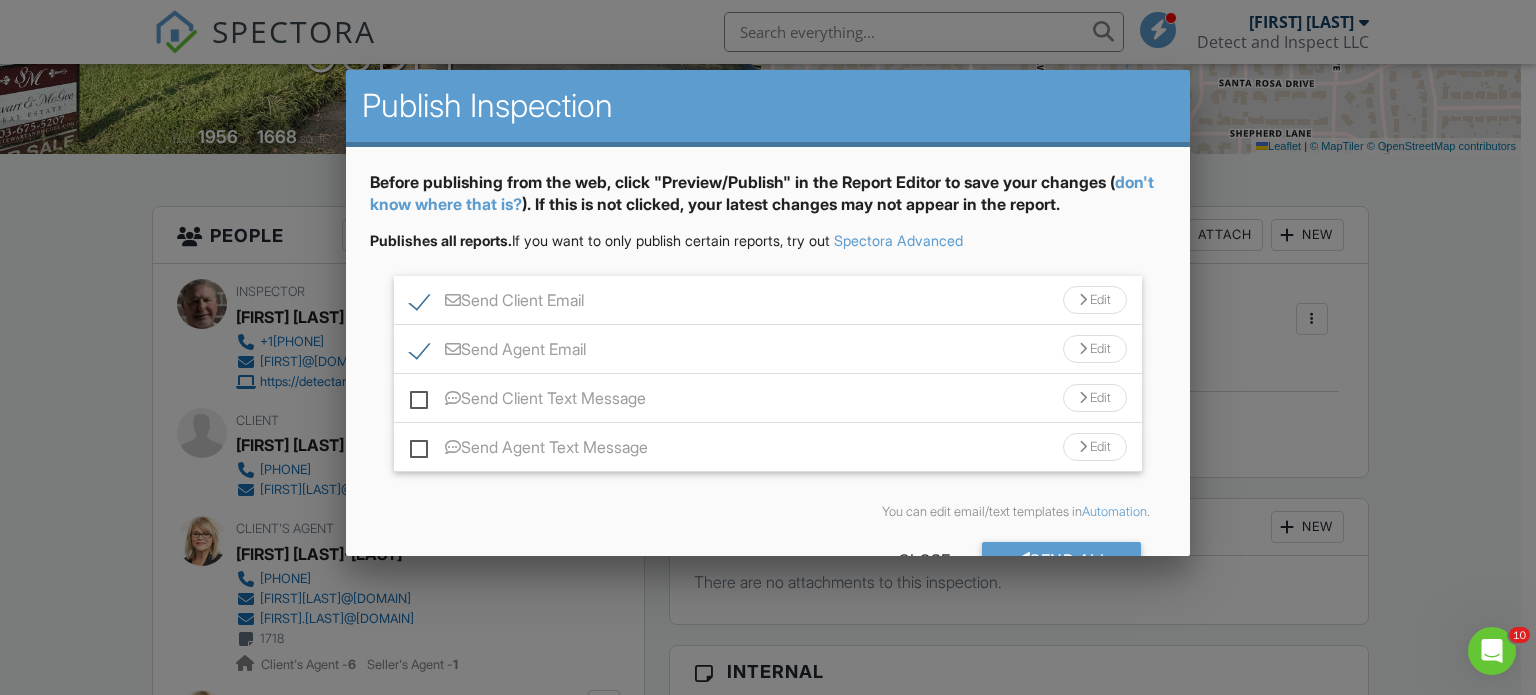 checkbox on "false" 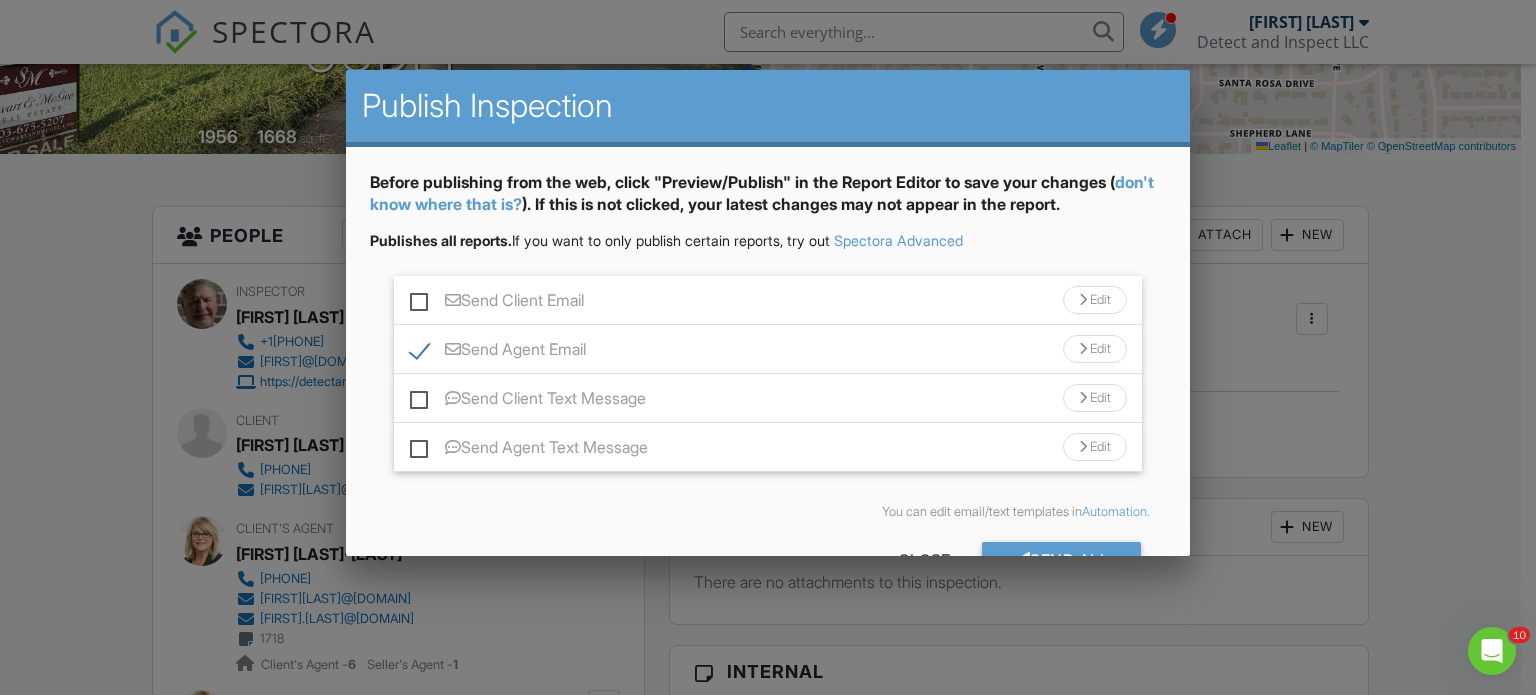 click on "Send Agent Text Message" at bounding box center [529, 450] 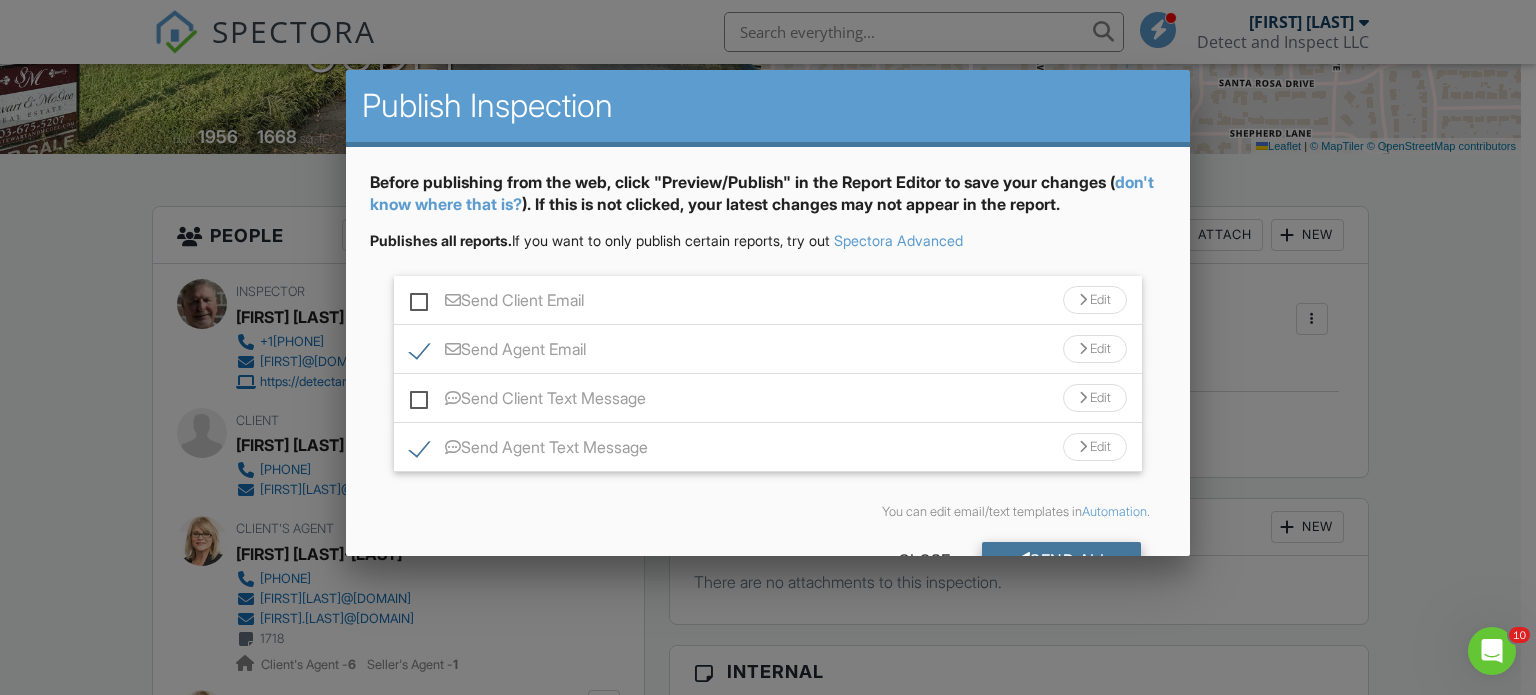 click on "Send All" at bounding box center [1062, 560] 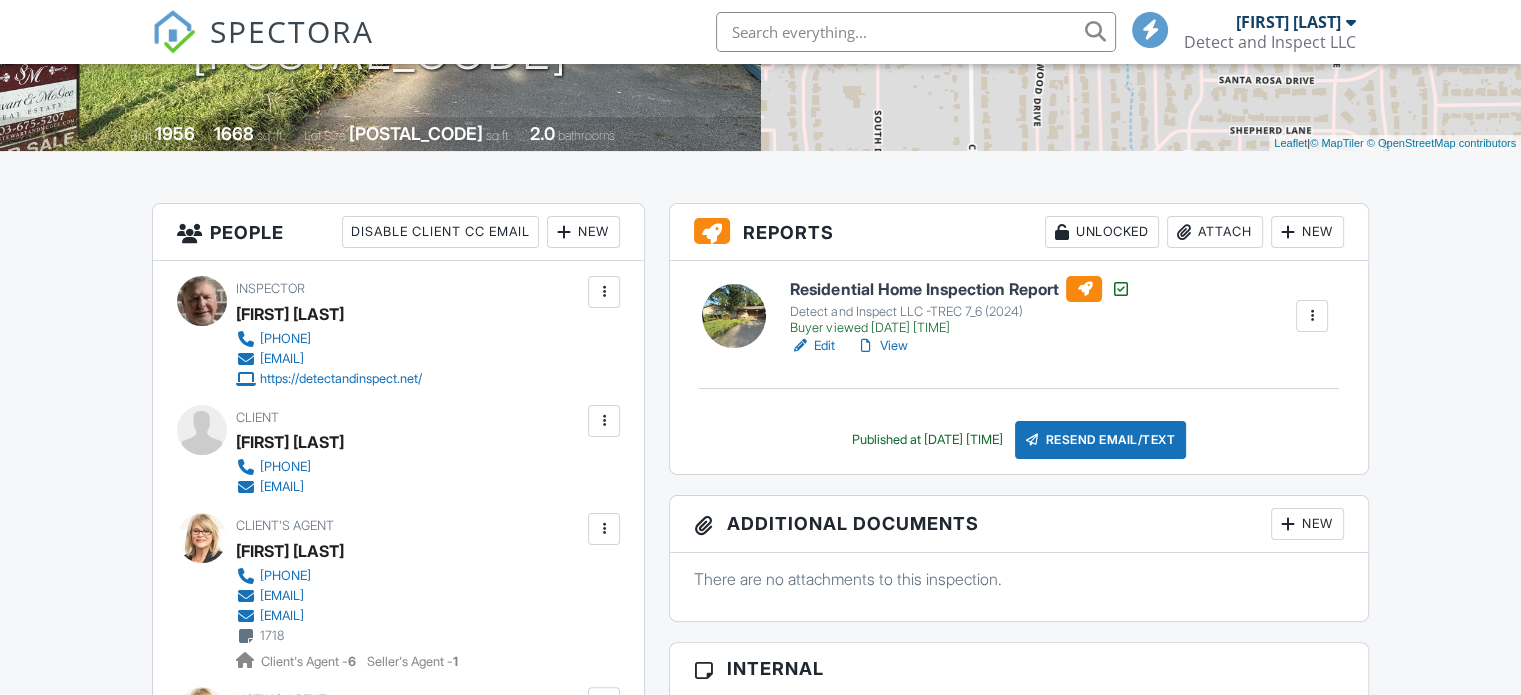 scroll, scrollTop: 383, scrollLeft: 0, axis: vertical 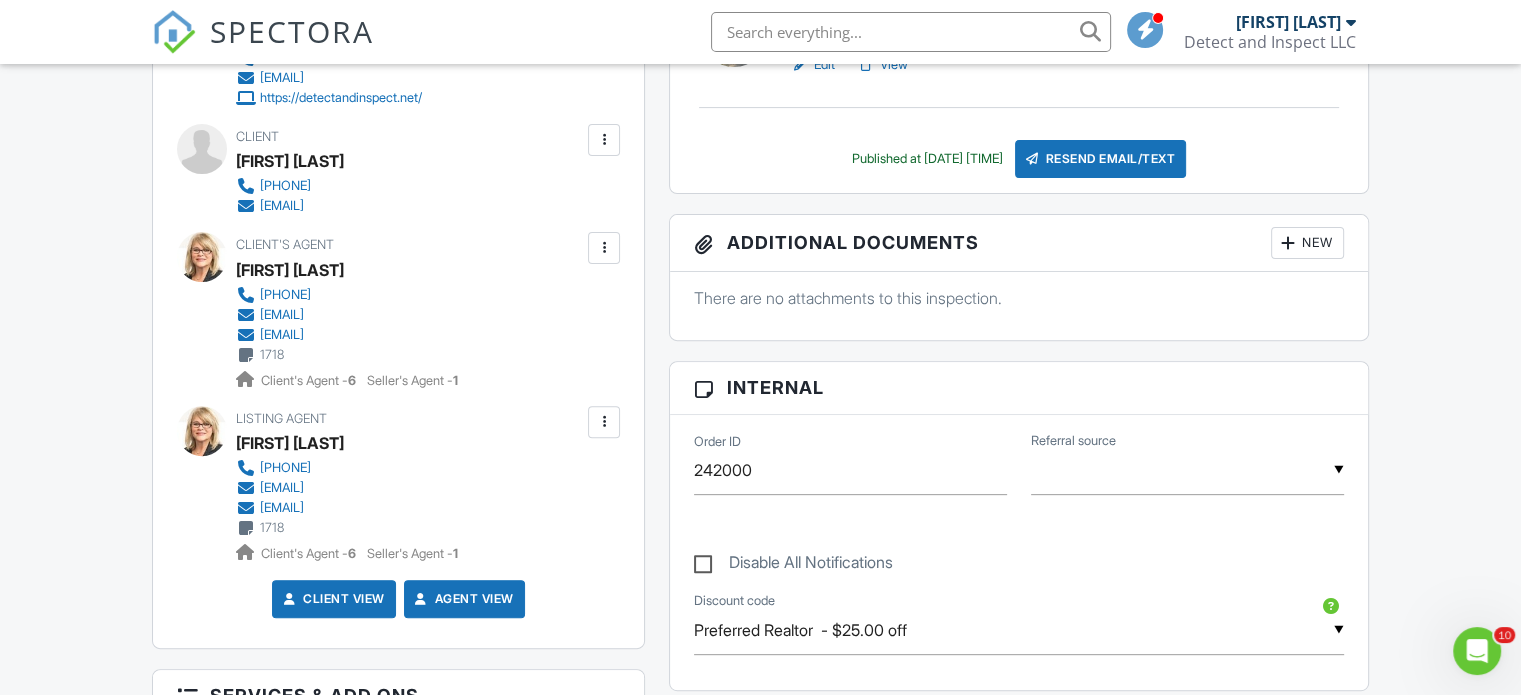 click at bounding box center (604, 422) 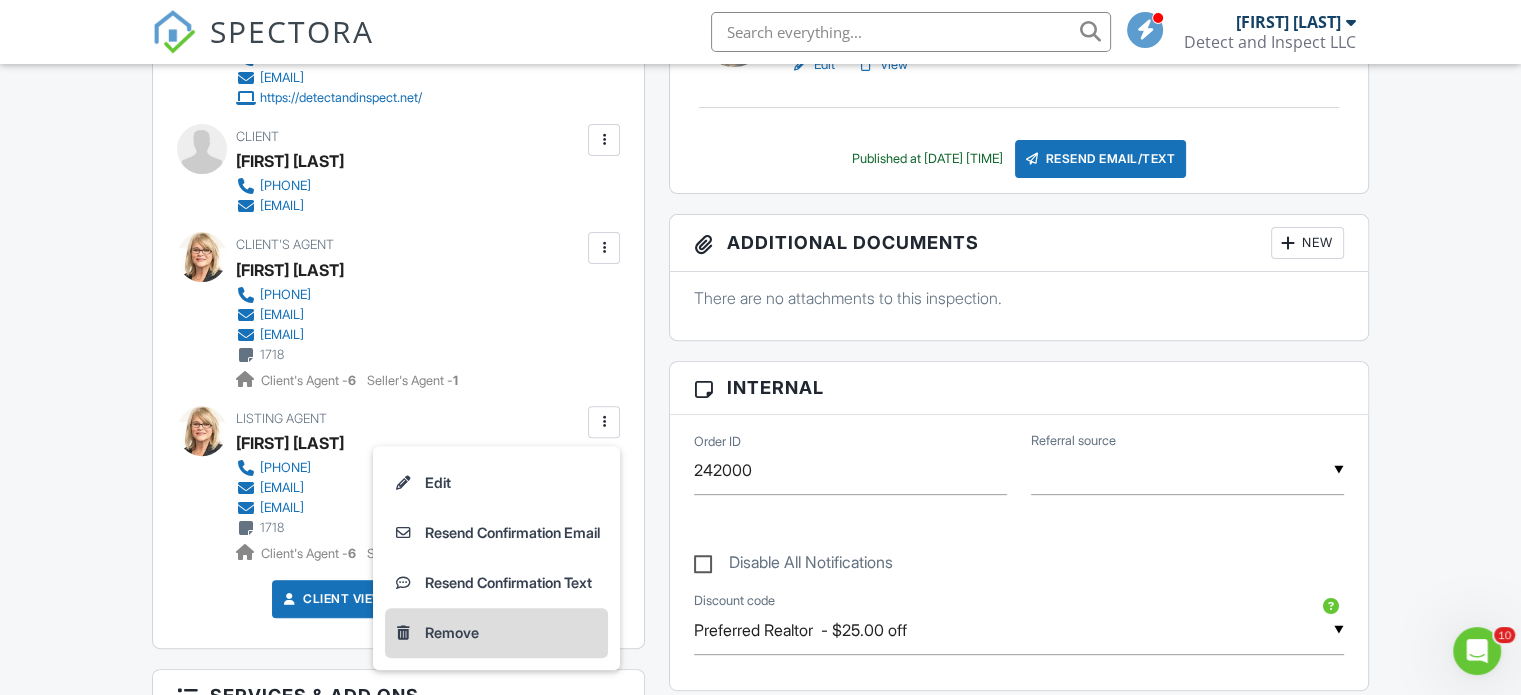 click on "Remove" at bounding box center (496, 633) 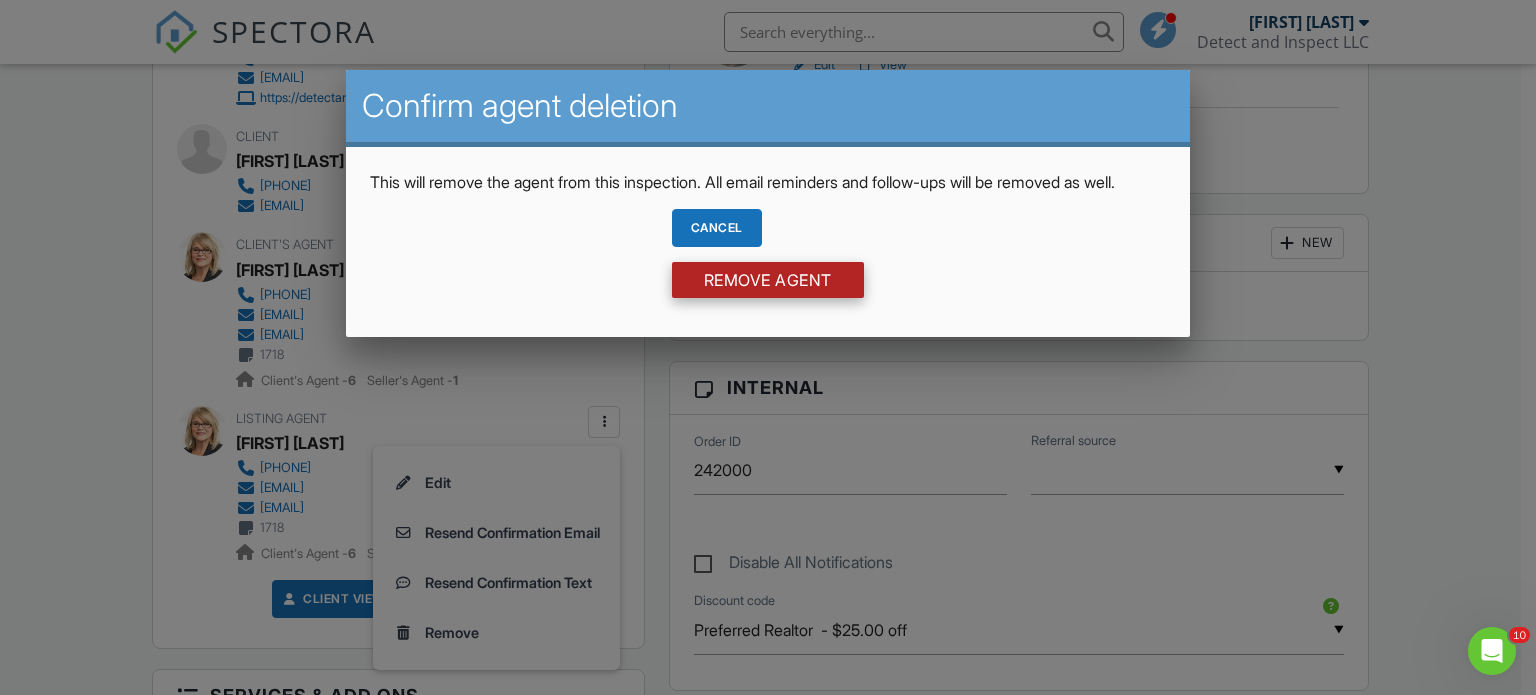 click on "Remove Agent" at bounding box center [768, 280] 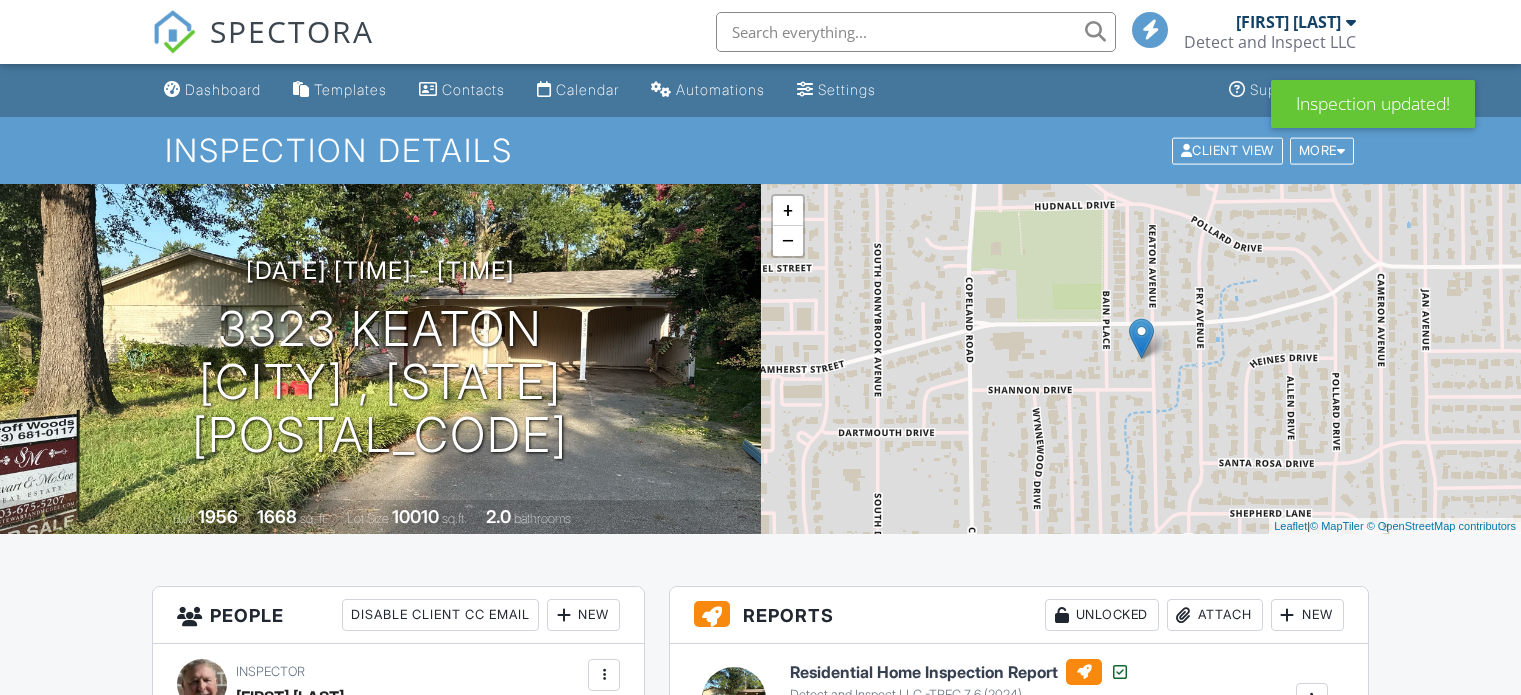 scroll, scrollTop: 0, scrollLeft: 0, axis: both 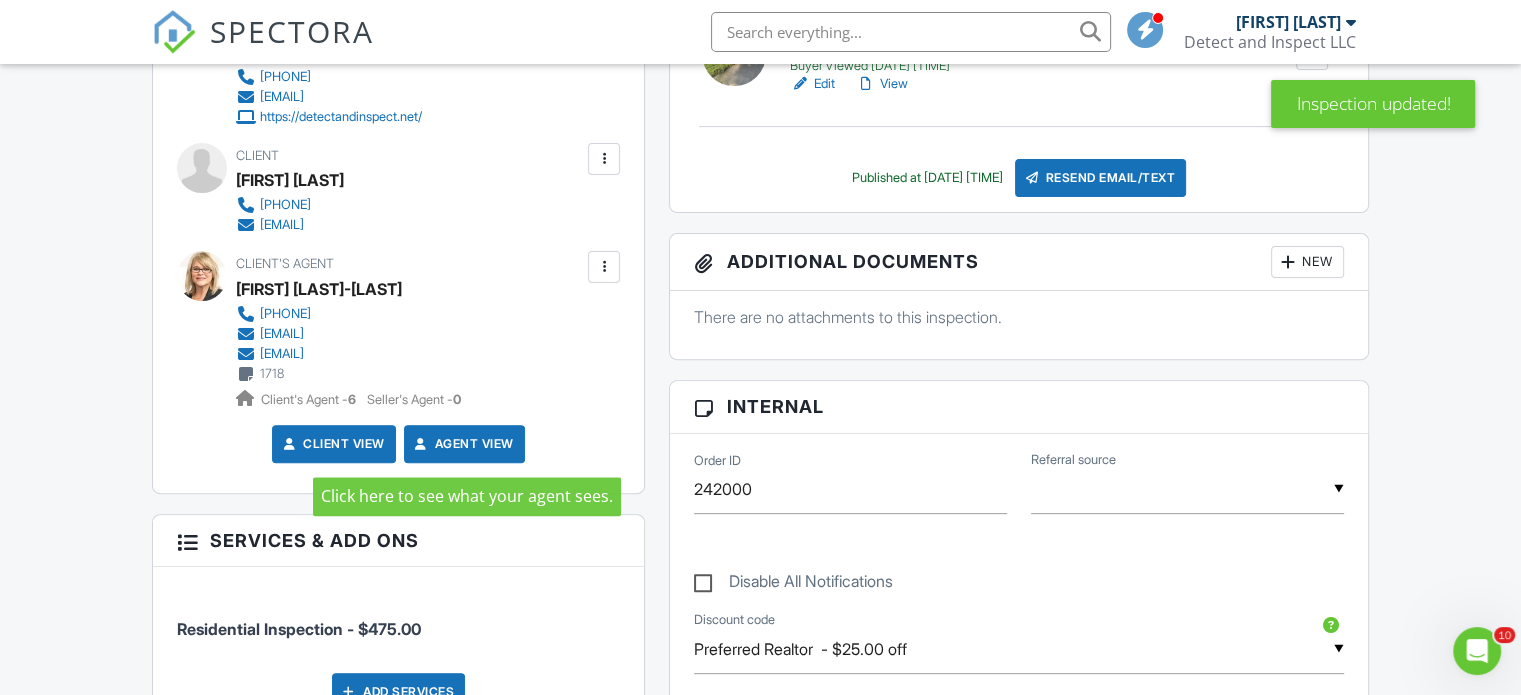 click on "Agent View" at bounding box center (462, 444) 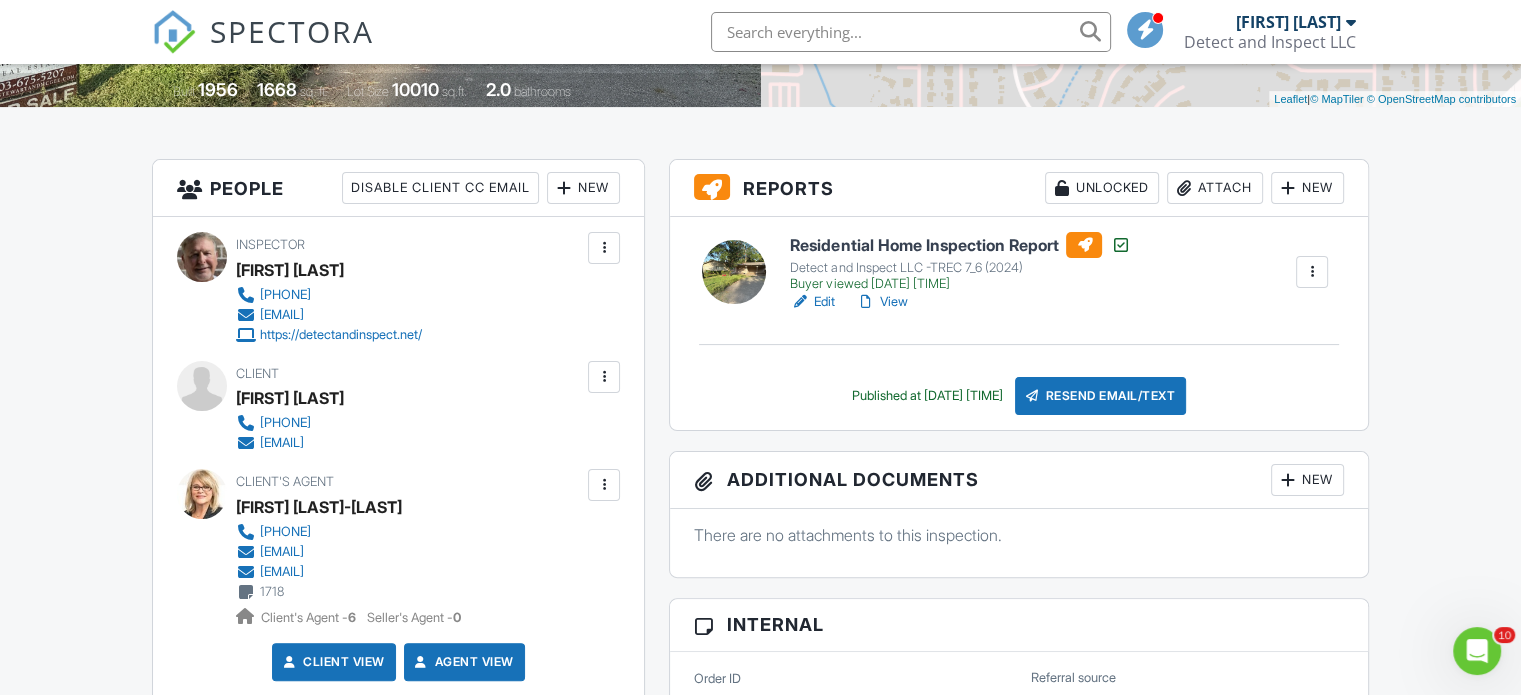 scroll, scrollTop: 0, scrollLeft: 0, axis: both 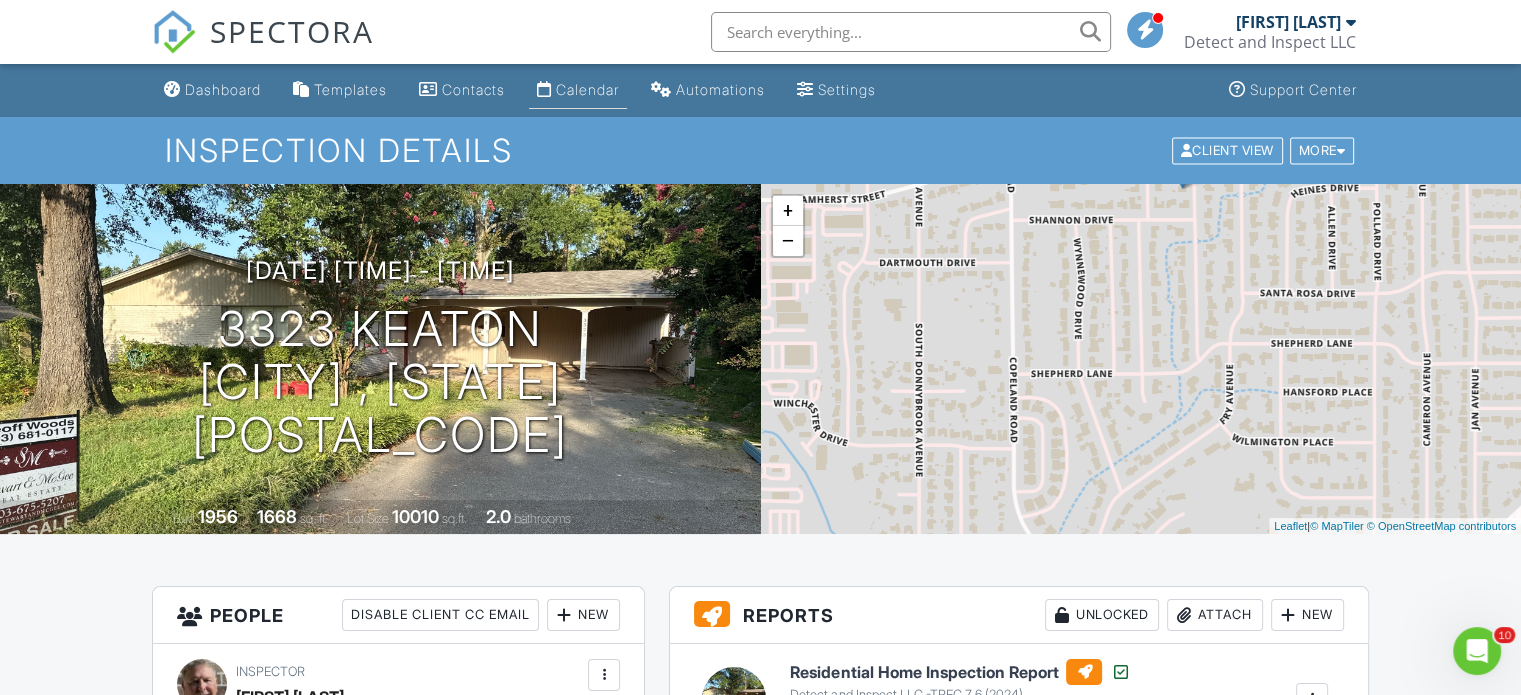 click on "Calendar" at bounding box center [587, 89] 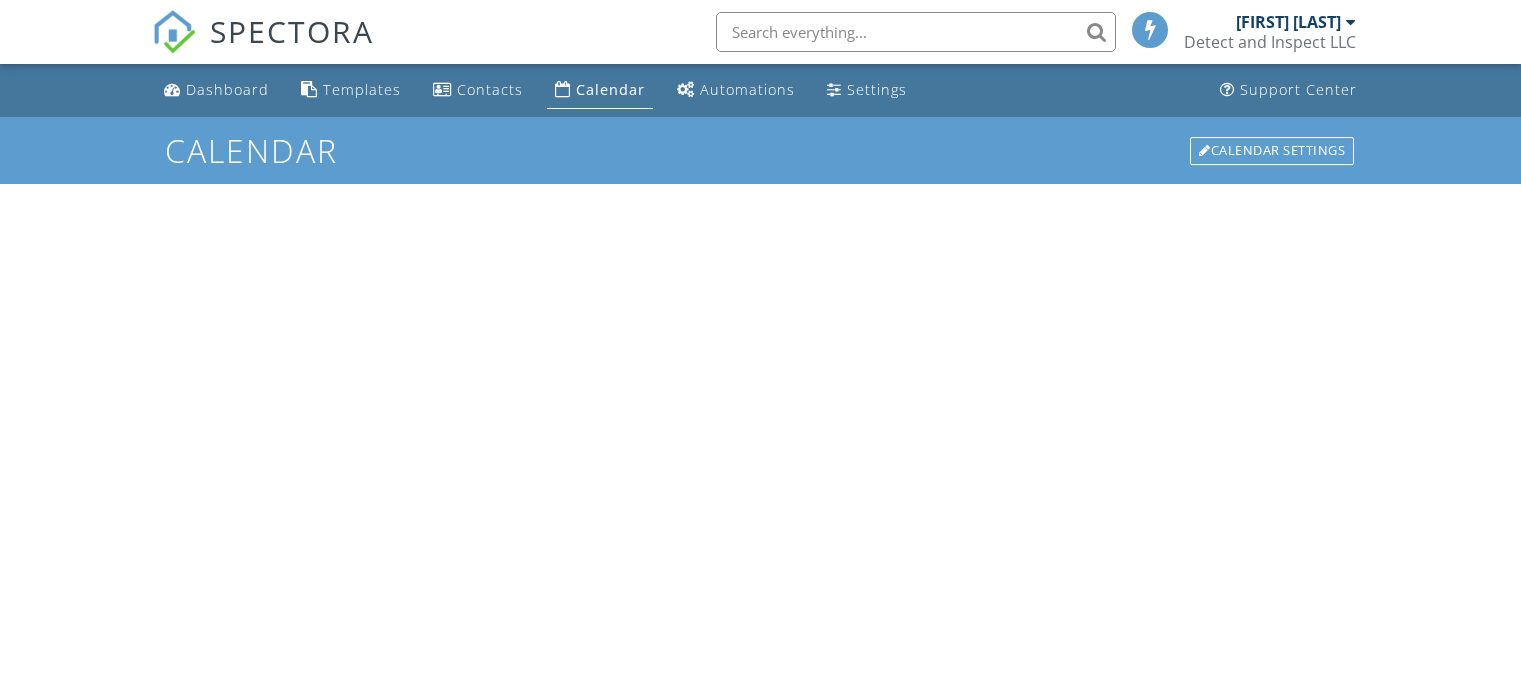 scroll, scrollTop: 0, scrollLeft: 0, axis: both 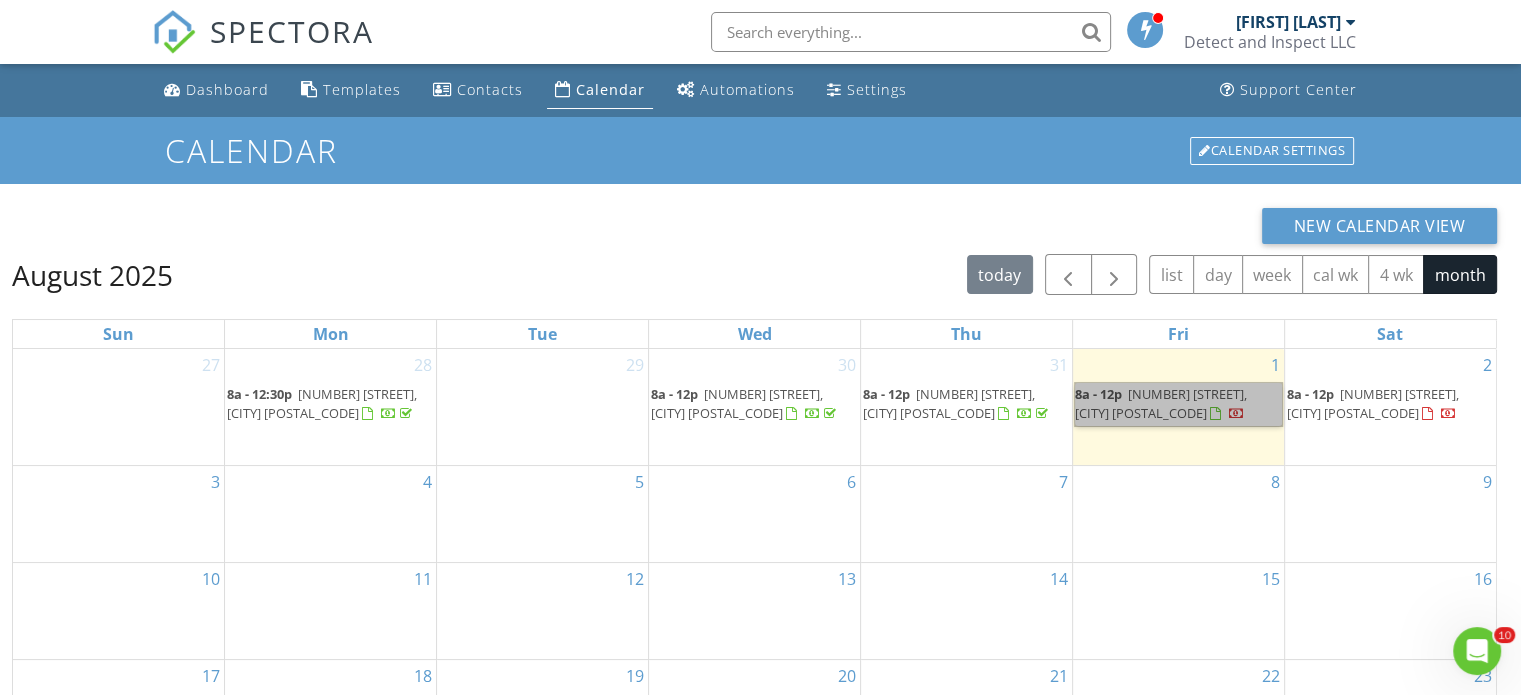 drag, startPoint x: 1200, startPoint y: 423, endPoint x: 1172, endPoint y: 403, distance: 34.4093 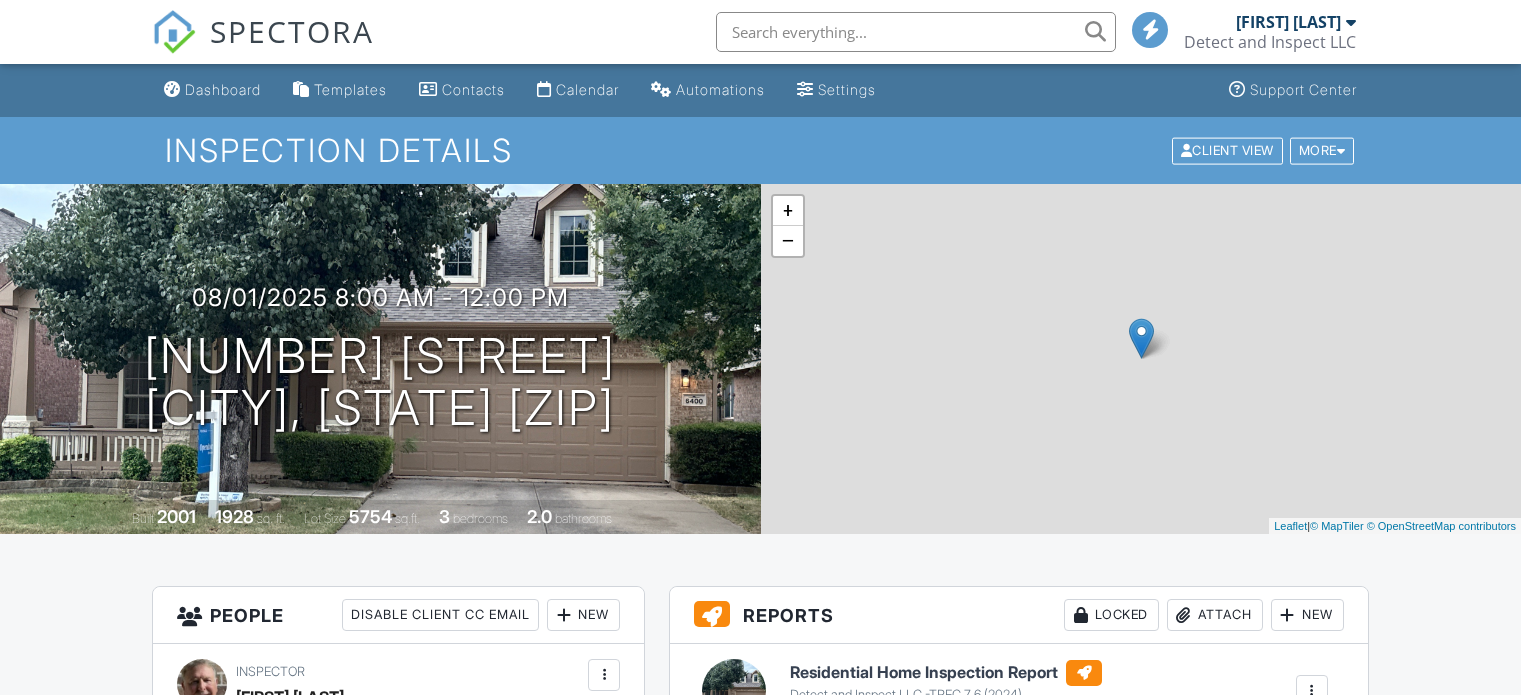 scroll, scrollTop: 0, scrollLeft: 0, axis: both 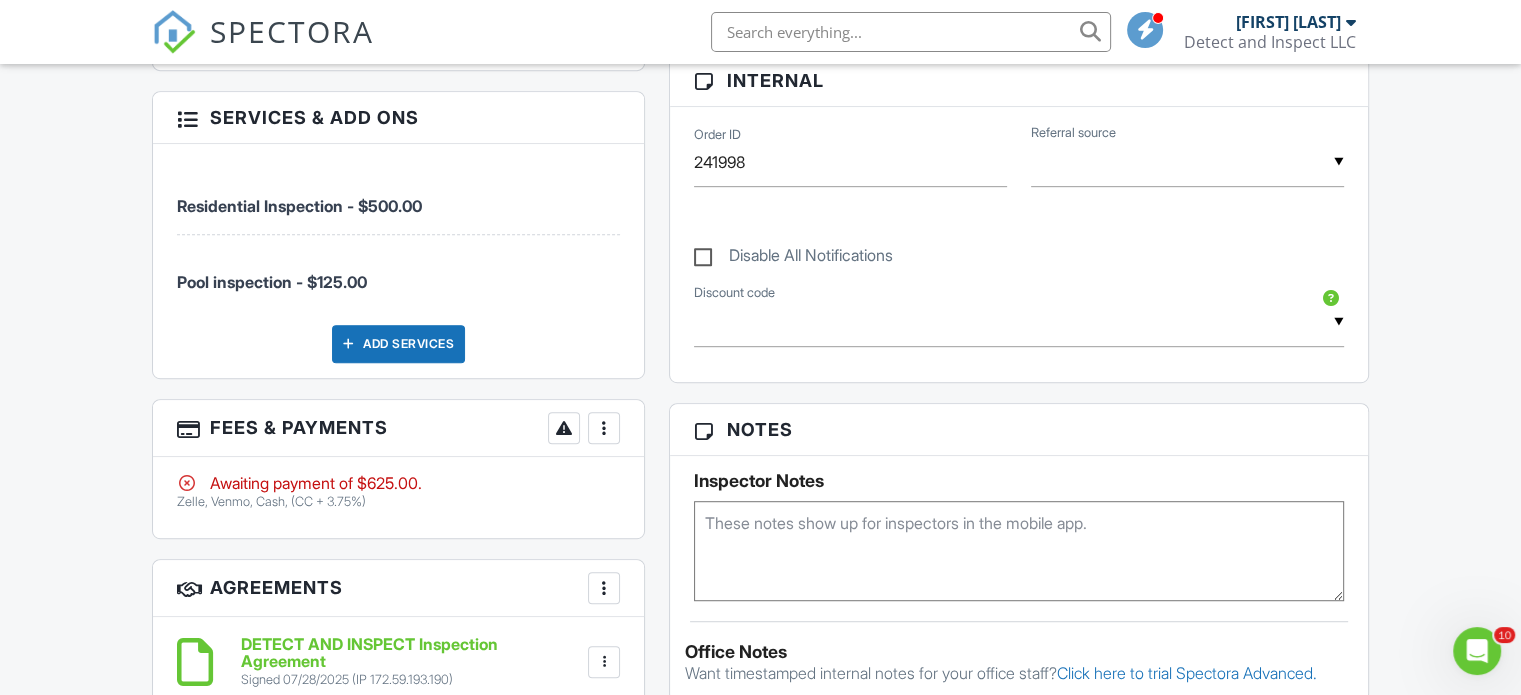 click at bounding box center (604, 428) 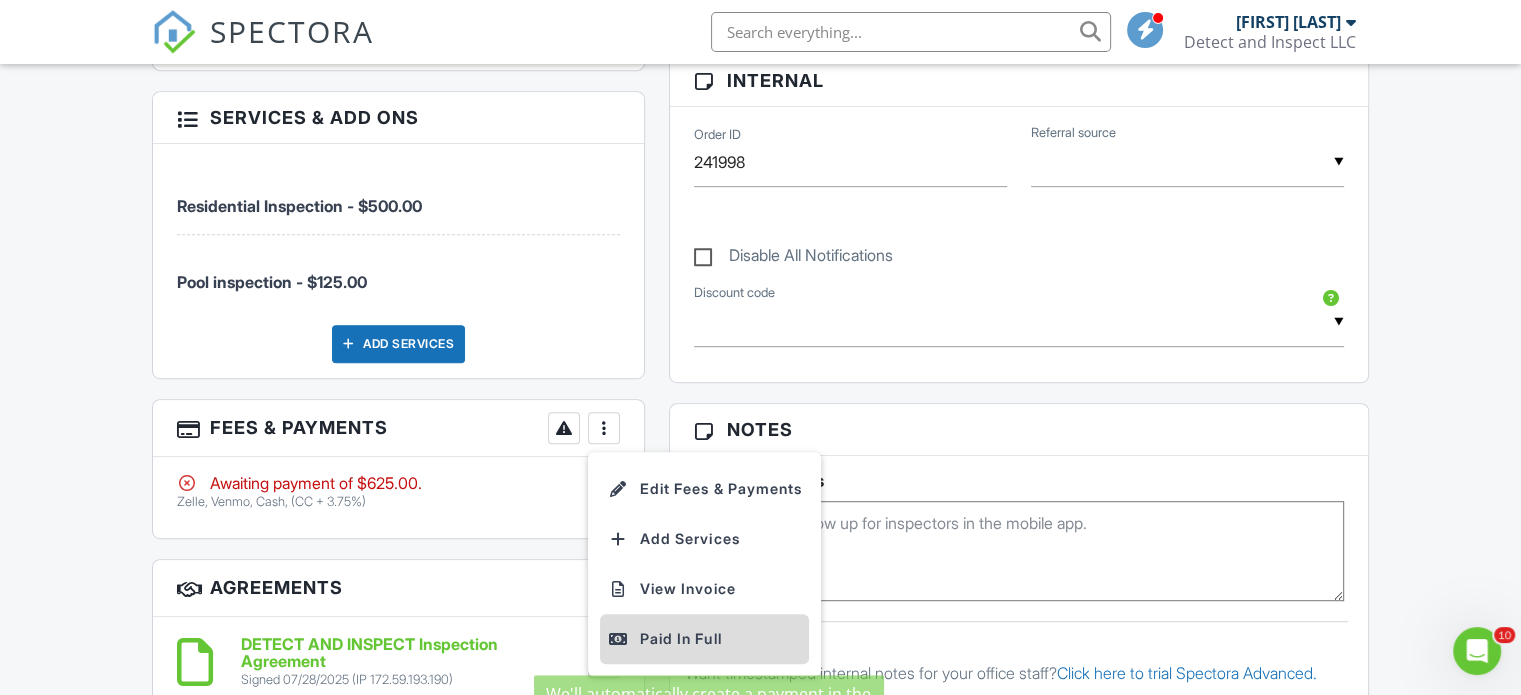 click on "Paid In Full" at bounding box center (704, 639) 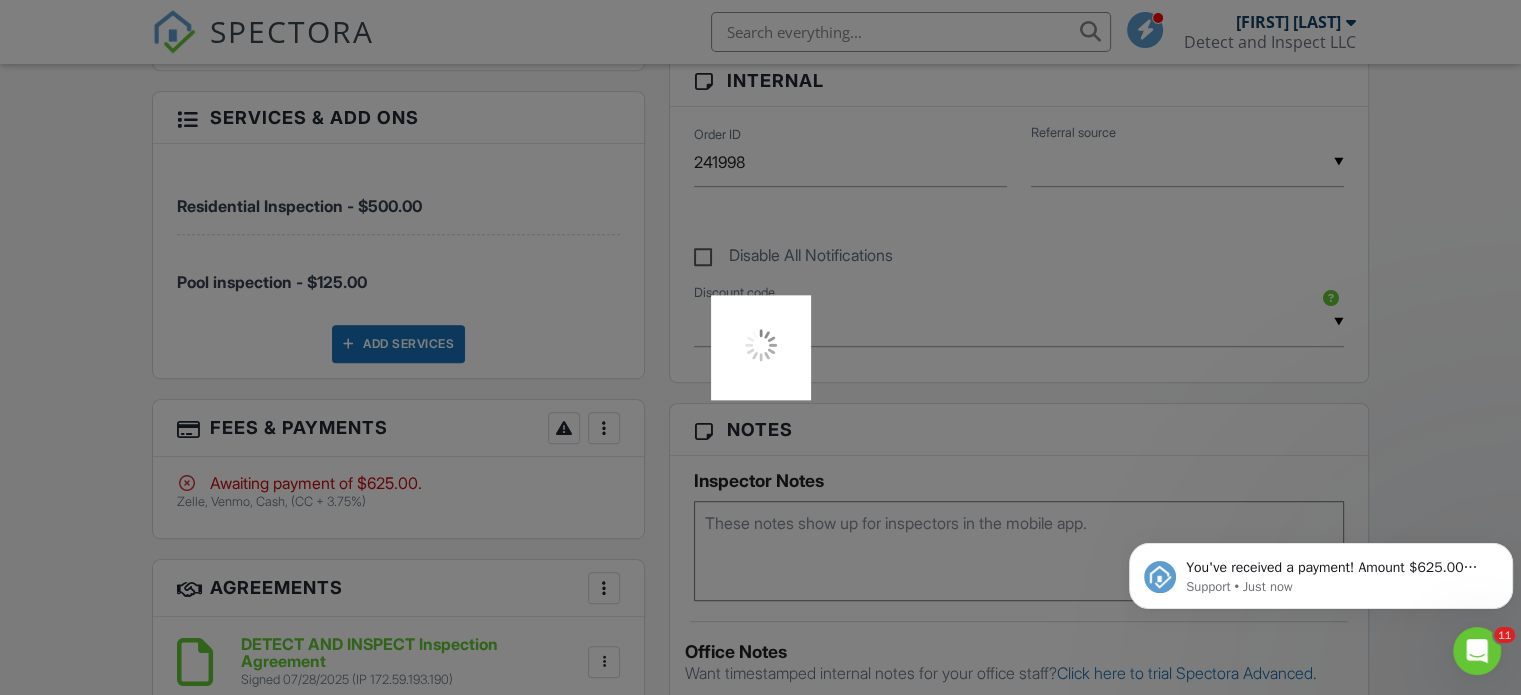 scroll, scrollTop: 0, scrollLeft: 0, axis: both 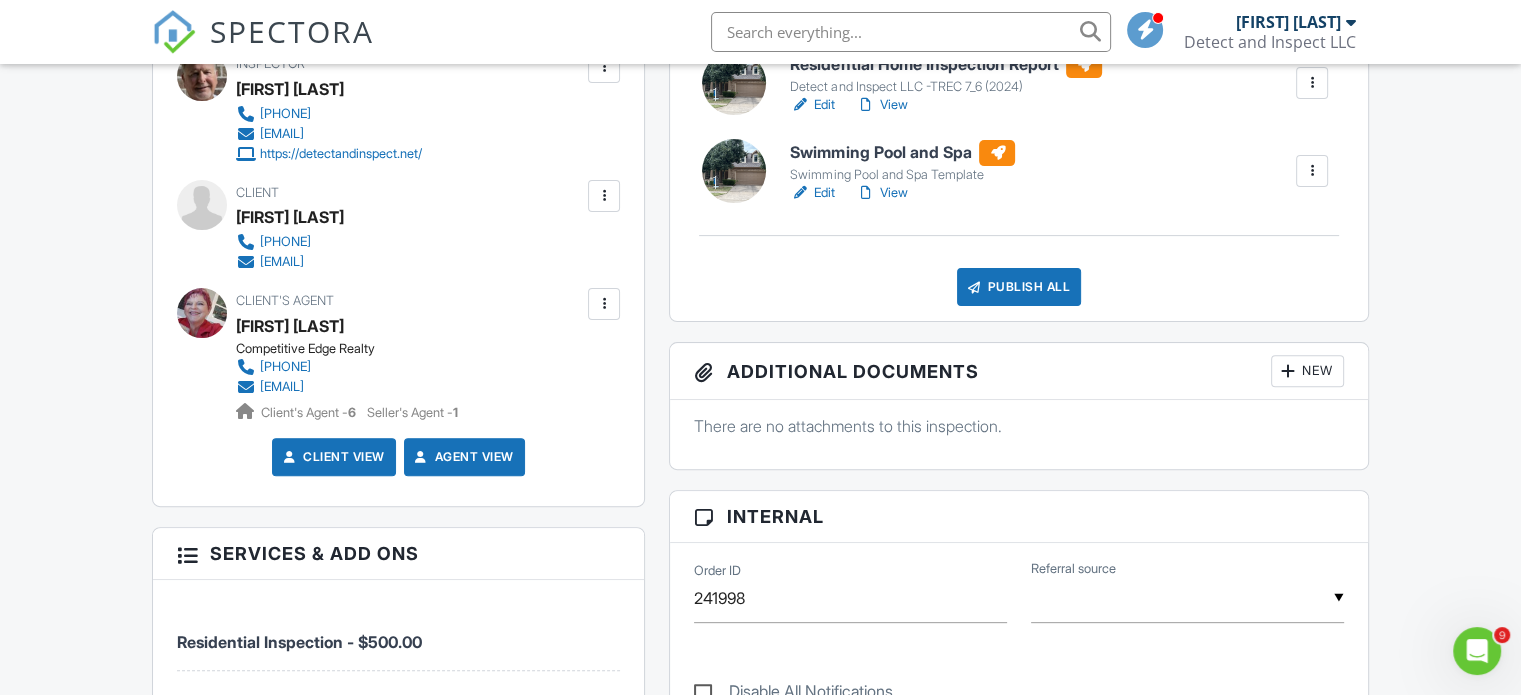 click at bounding box center [1312, 171] 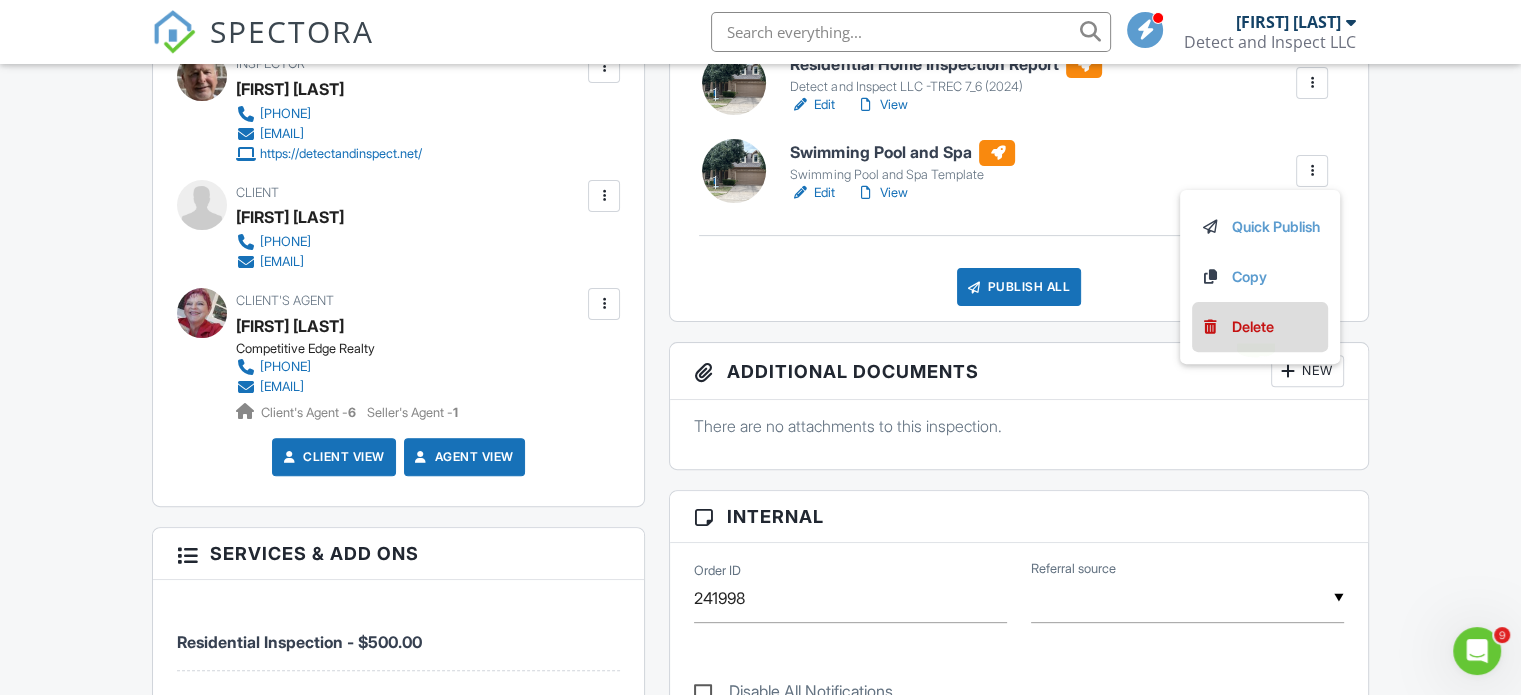 click on "Delete" at bounding box center [1253, 327] 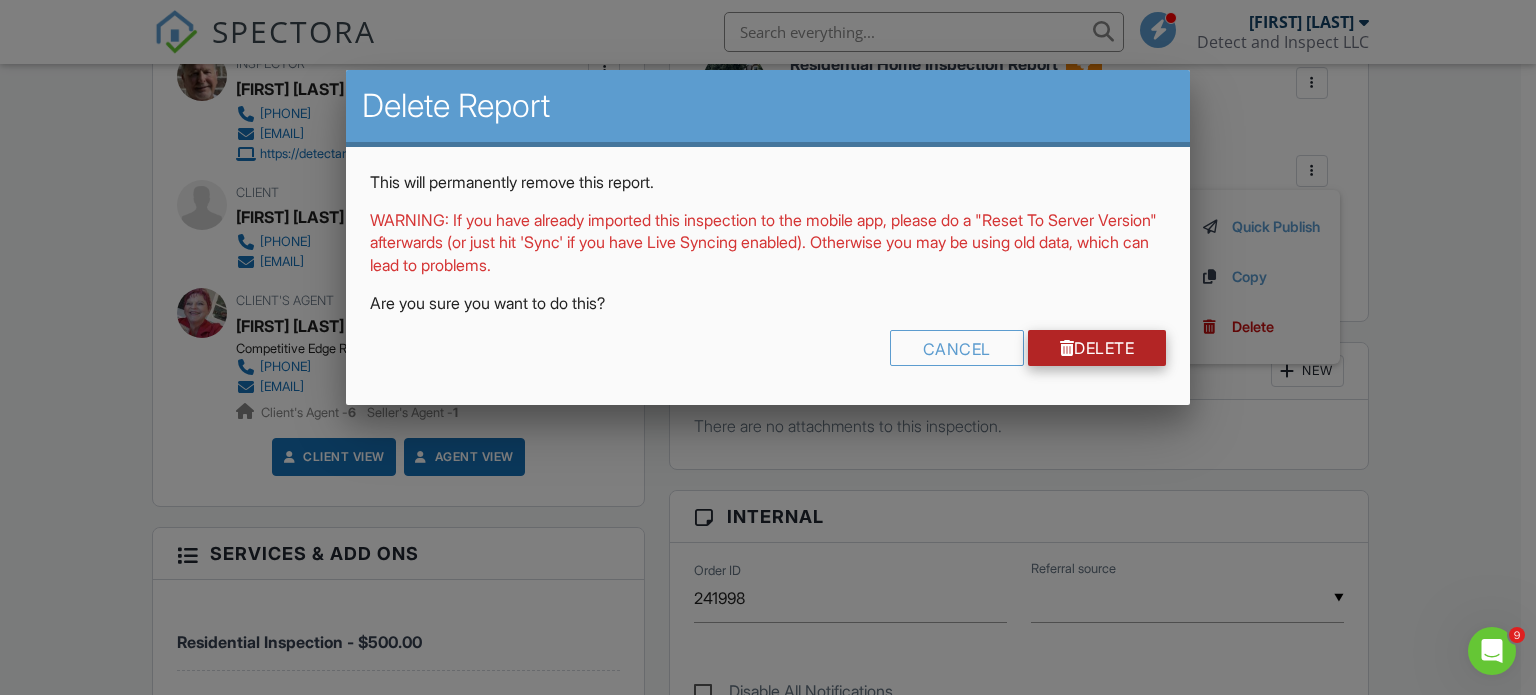 click on "Delete" at bounding box center [1097, 348] 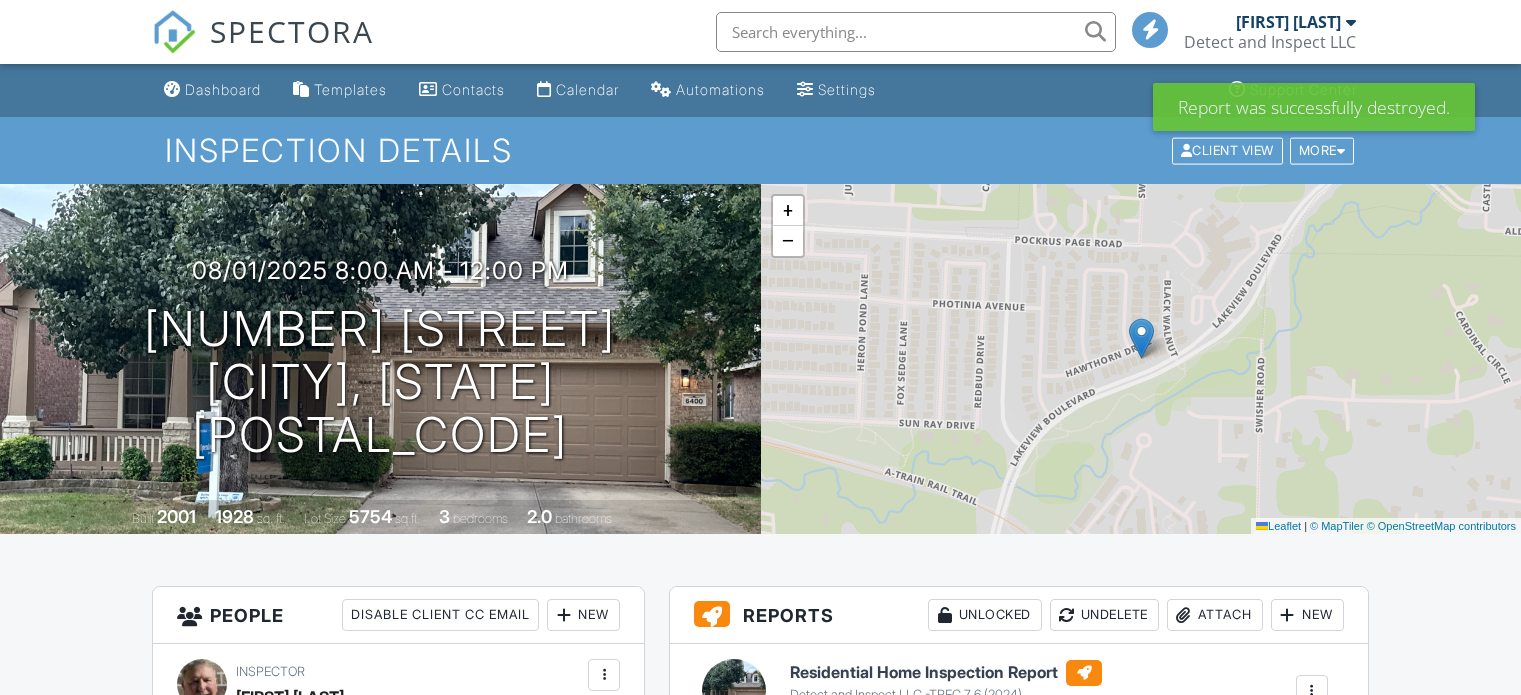 scroll, scrollTop: 0, scrollLeft: 0, axis: both 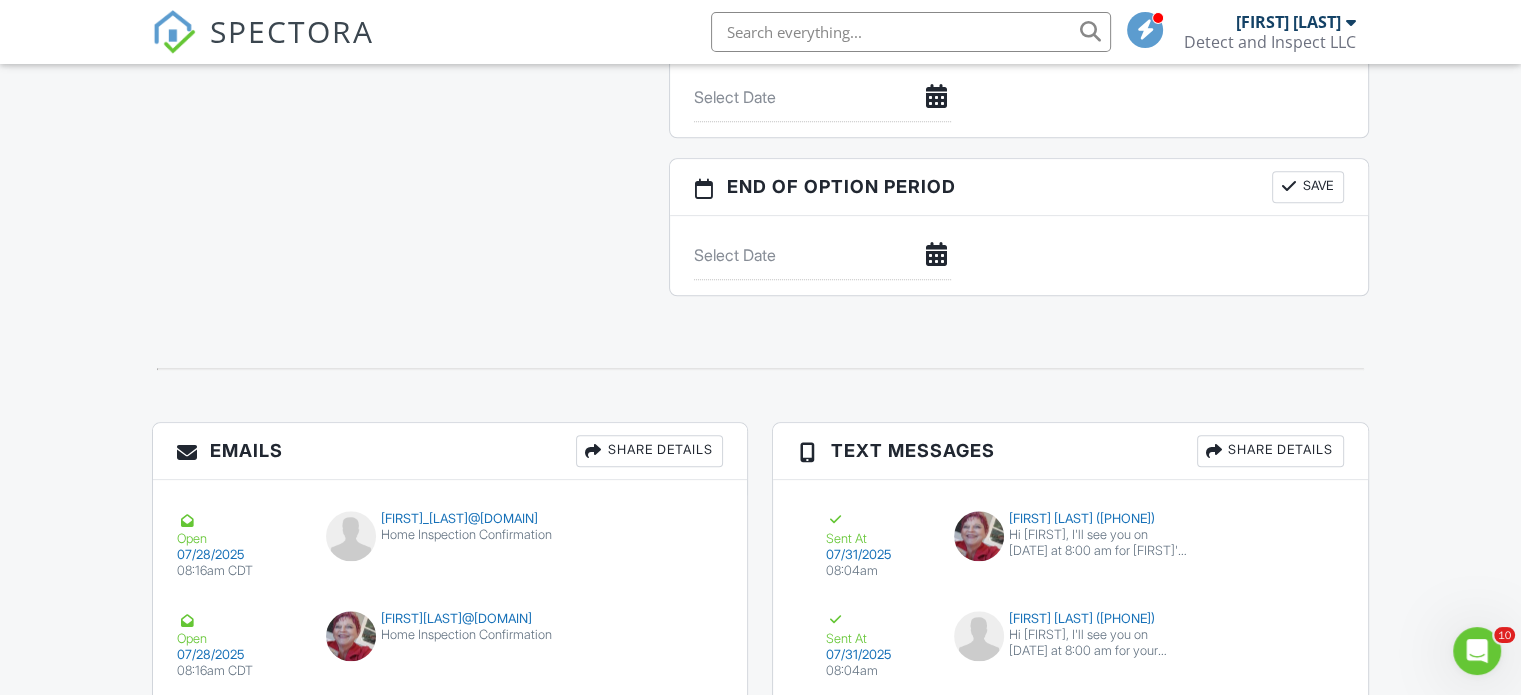 click on "Dashboard
Templates
Contacts
Calendar
Automations
Settings
Support Center
Inspection Details
Client View
More
Property Details
Reschedule
Reorder / Copy
Share
Cancel
Delete
Print Order
Convert to V9
View Change Log
08/01/2025  8:00 am
- 12:00 pm
6400 Hawthorn Dr
Denton, TX 76208
Built
2001
1928
sq. ft.
Lot Size
5754
sq.ft.
3
bedrooms
2.0
bathrooms
+ −  Leaflet   |   © MapTiler   © OpenStreetMap contributors
All emails and texts are disabled for this inspection!
Turn on emails and texts
Turn on and Requeue Notifications
Reports
Unlocked
Undelete
Attach
New
Residential  Home Inspection Report
Edit
View" at bounding box center (760, -533) 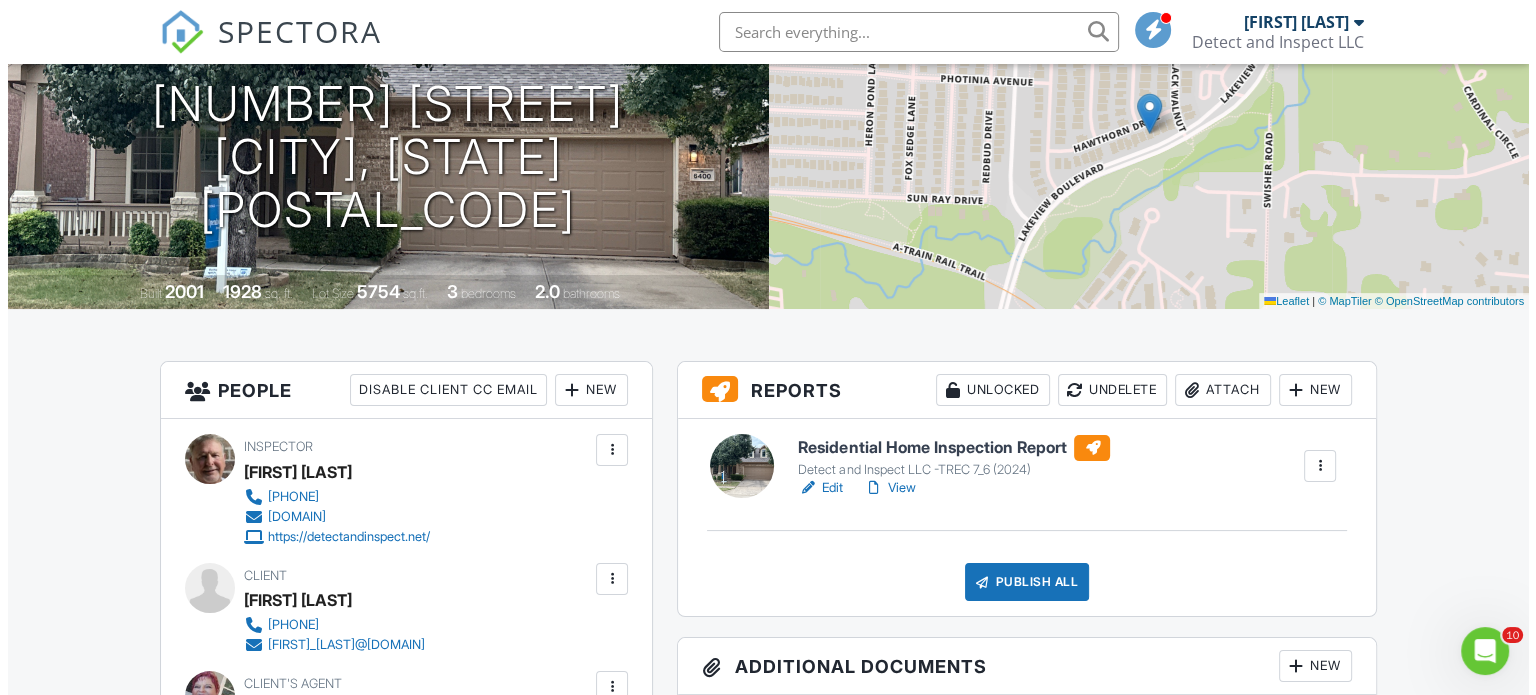scroll, scrollTop: 224, scrollLeft: 0, axis: vertical 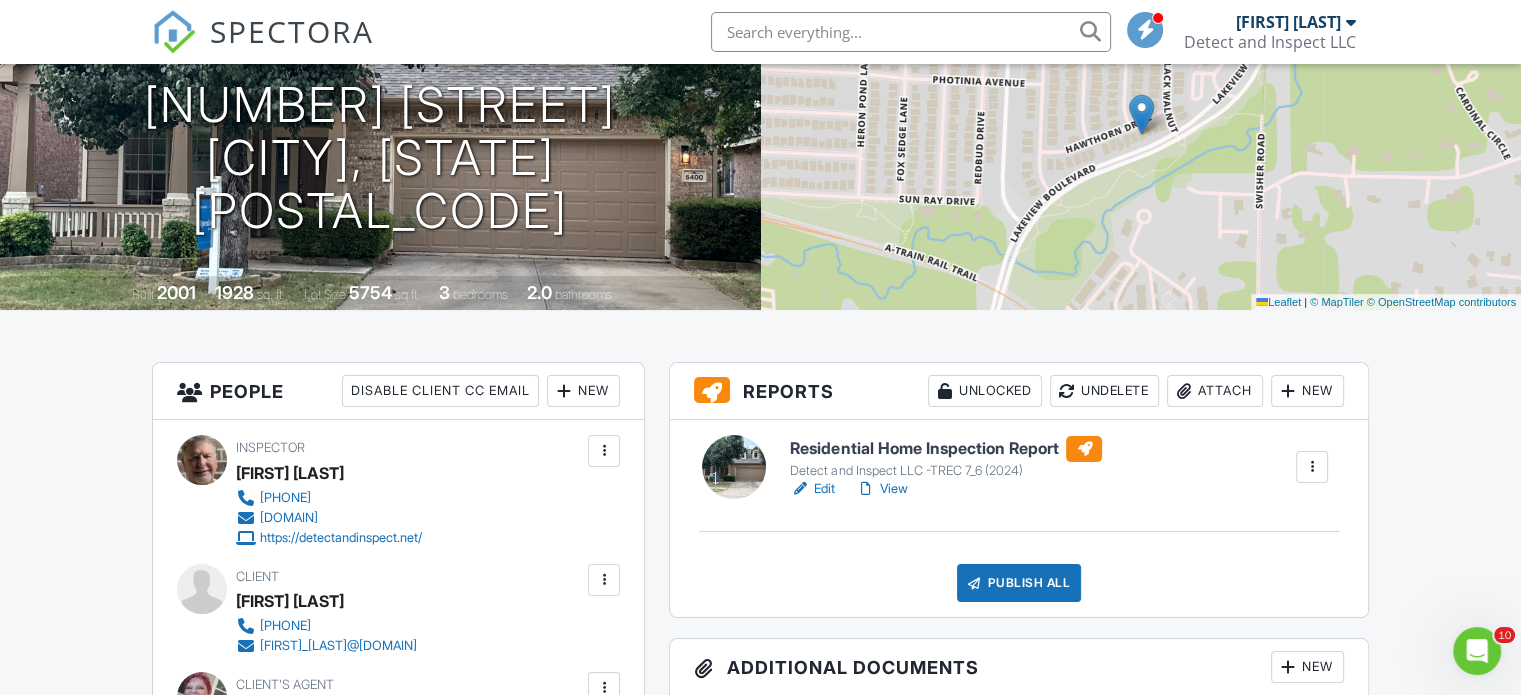 click on "Publish All" at bounding box center (1019, 583) 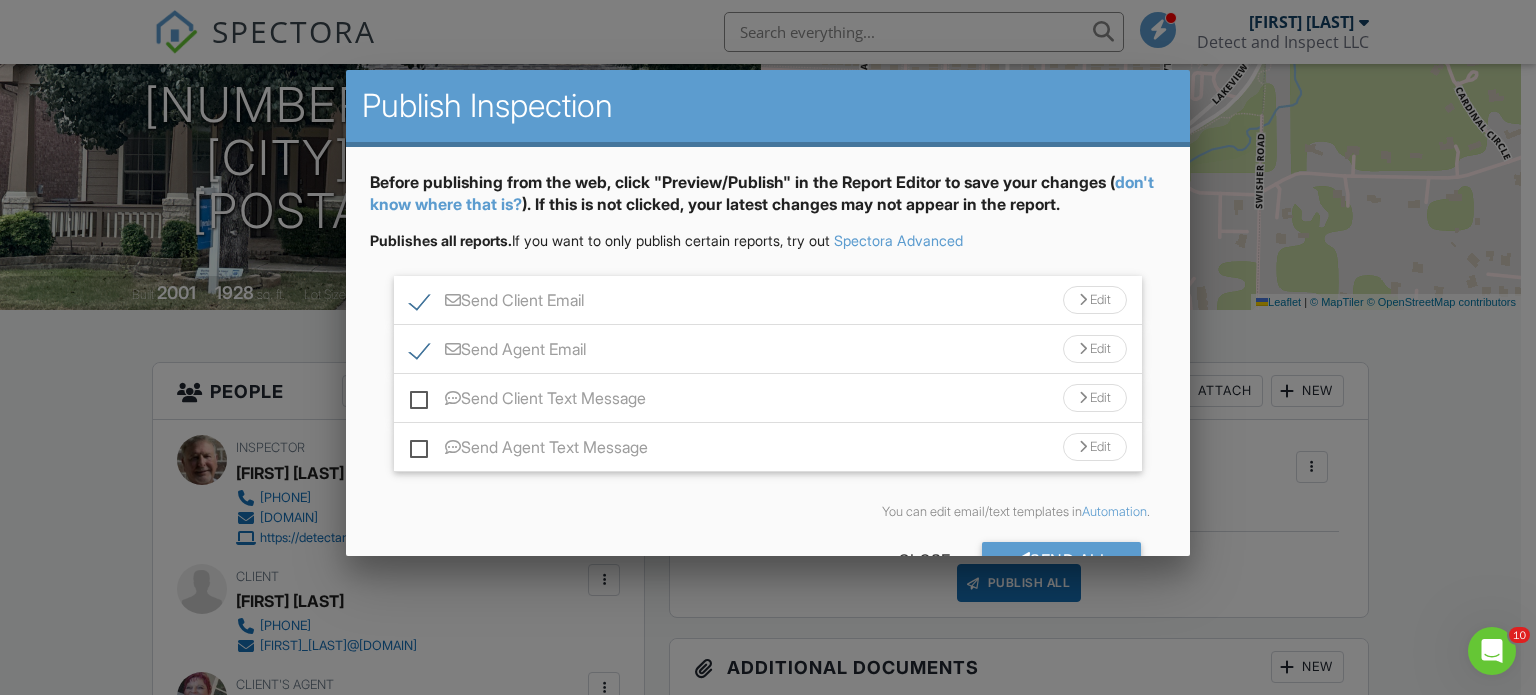 click on "Send Client Text Message
Edit" at bounding box center [768, 398] 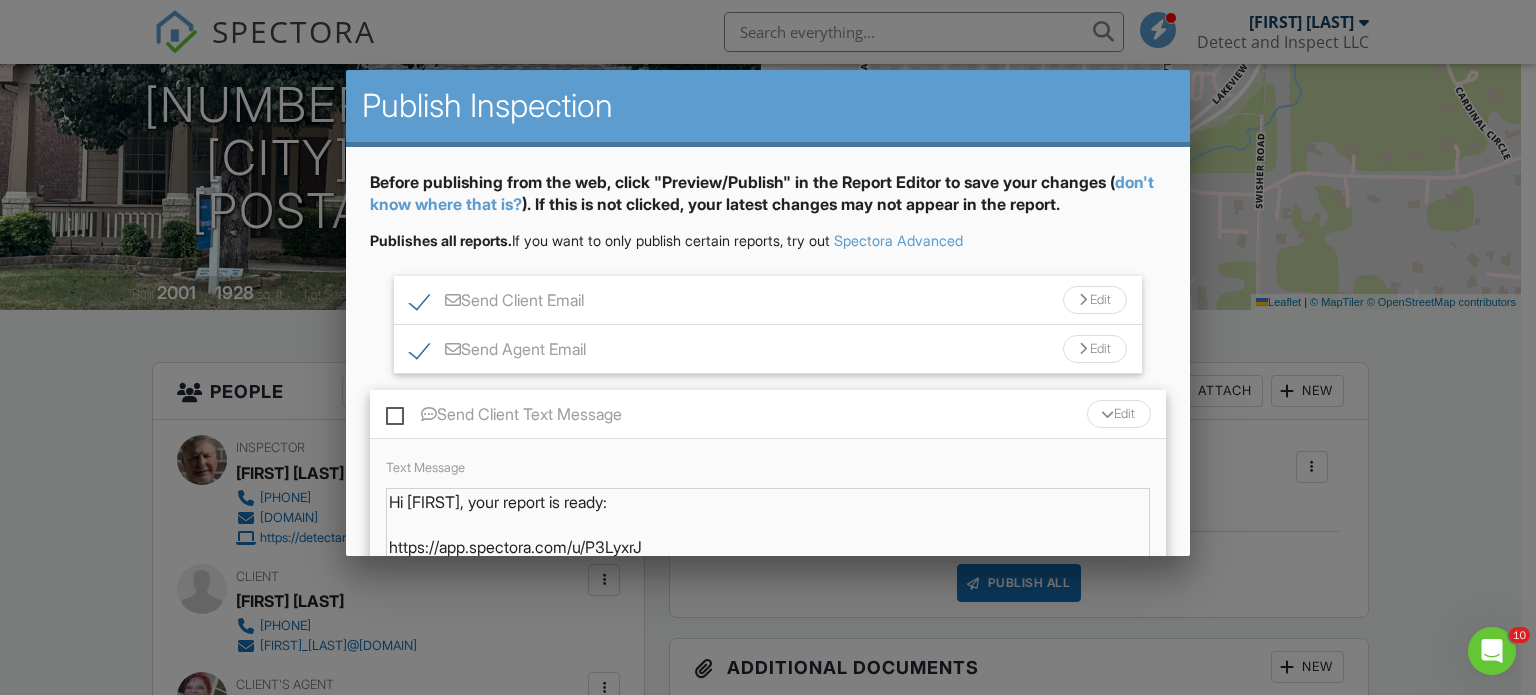 click on "Text Message
Hi Damion, your report is ready:
https://app.spectora.com/u/P3LyxrJ
- Tim Hastings +1903-944-9323" at bounding box center (768, 529) 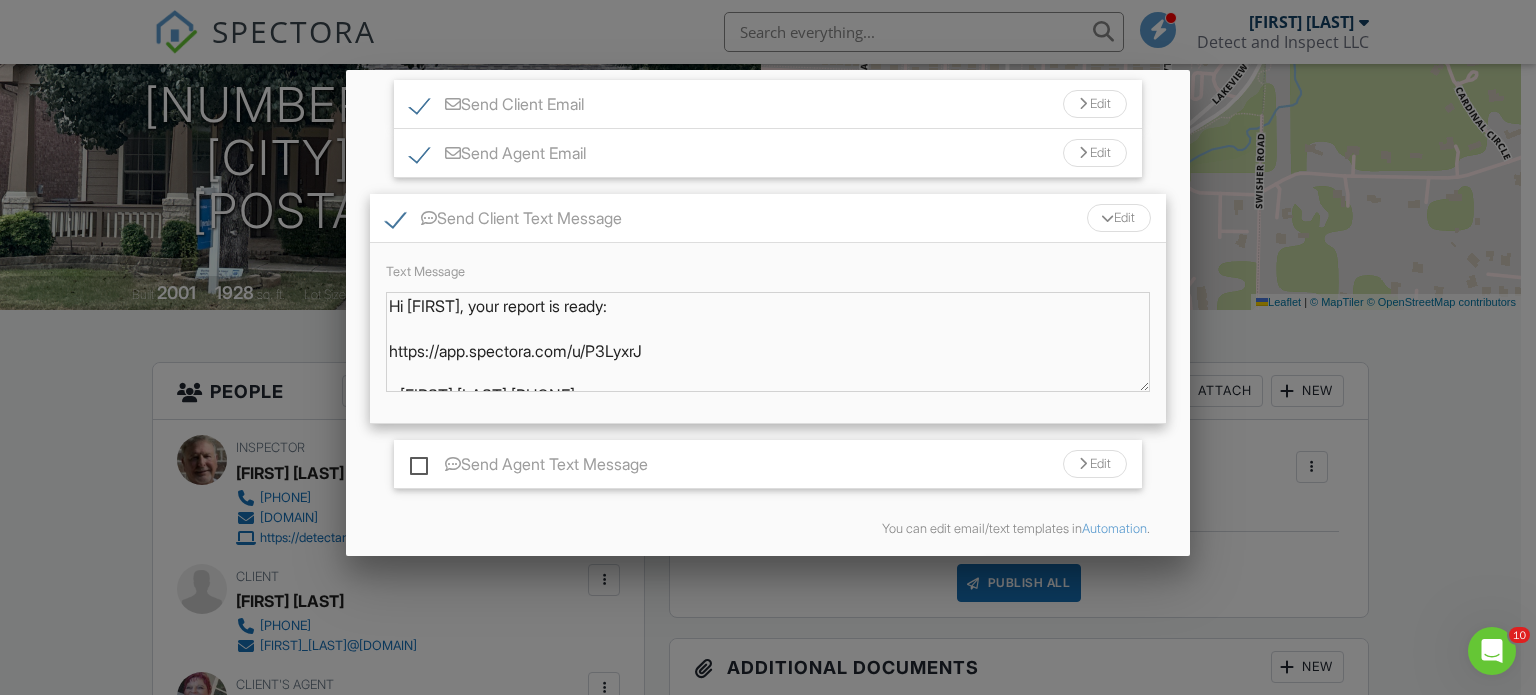 scroll, scrollTop: 236, scrollLeft: 0, axis: vertical 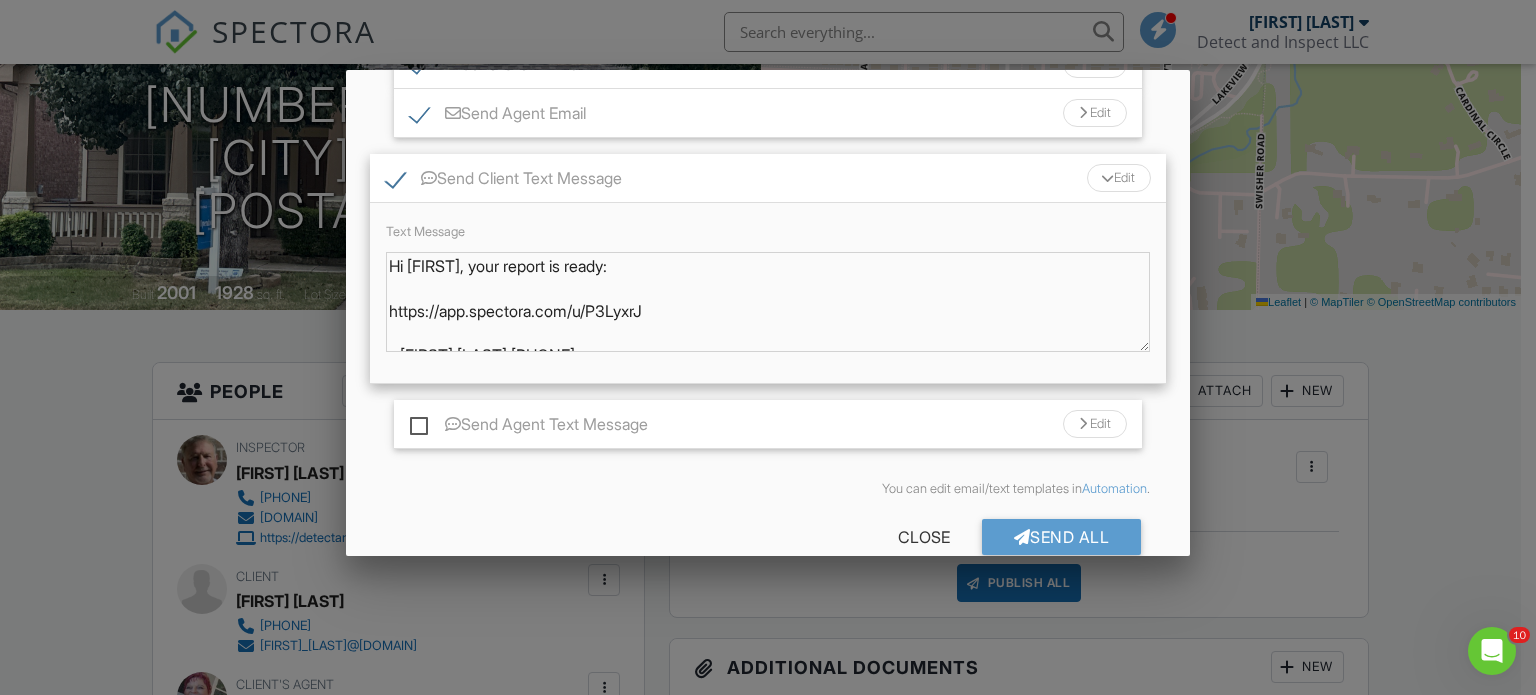 click on "Send Agent Text Message" at bounding box center [529, 427] 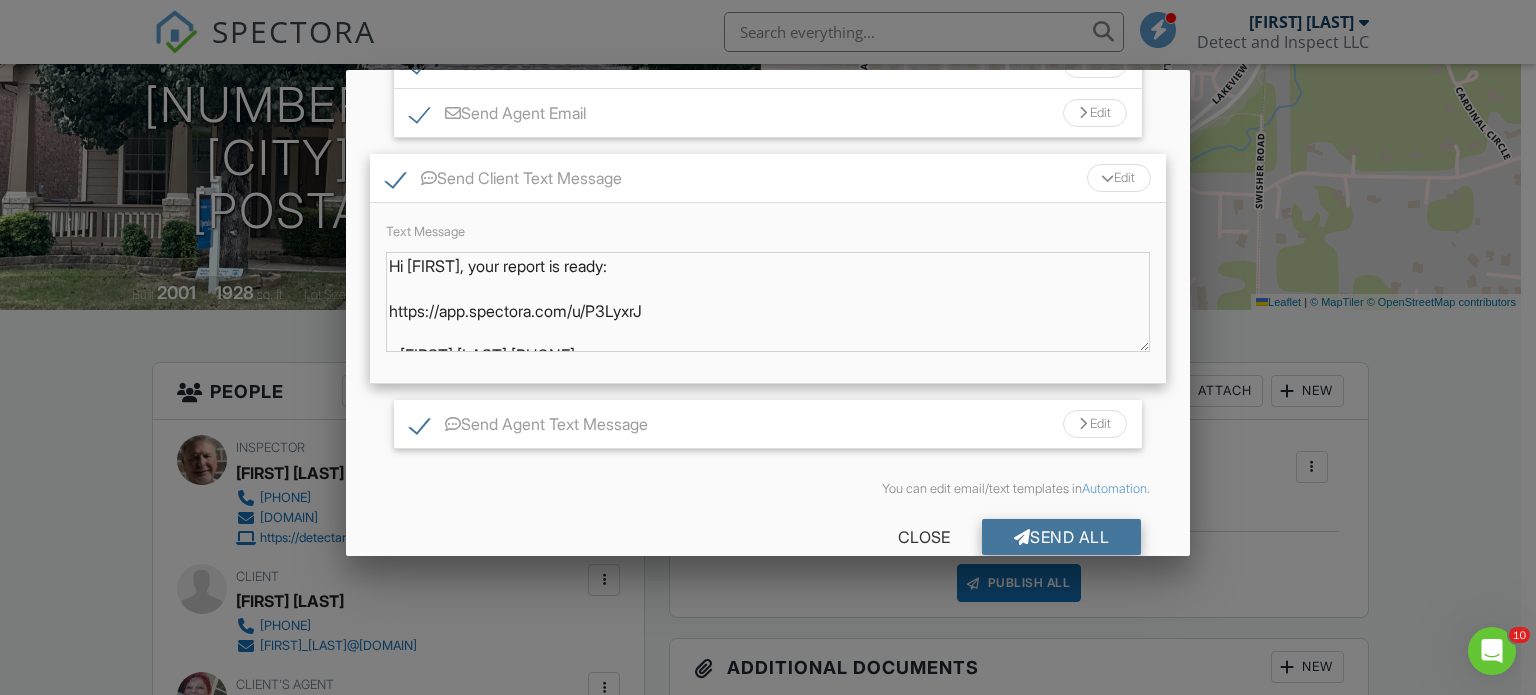 click on "Send All" at bounding box center [1062, 537] 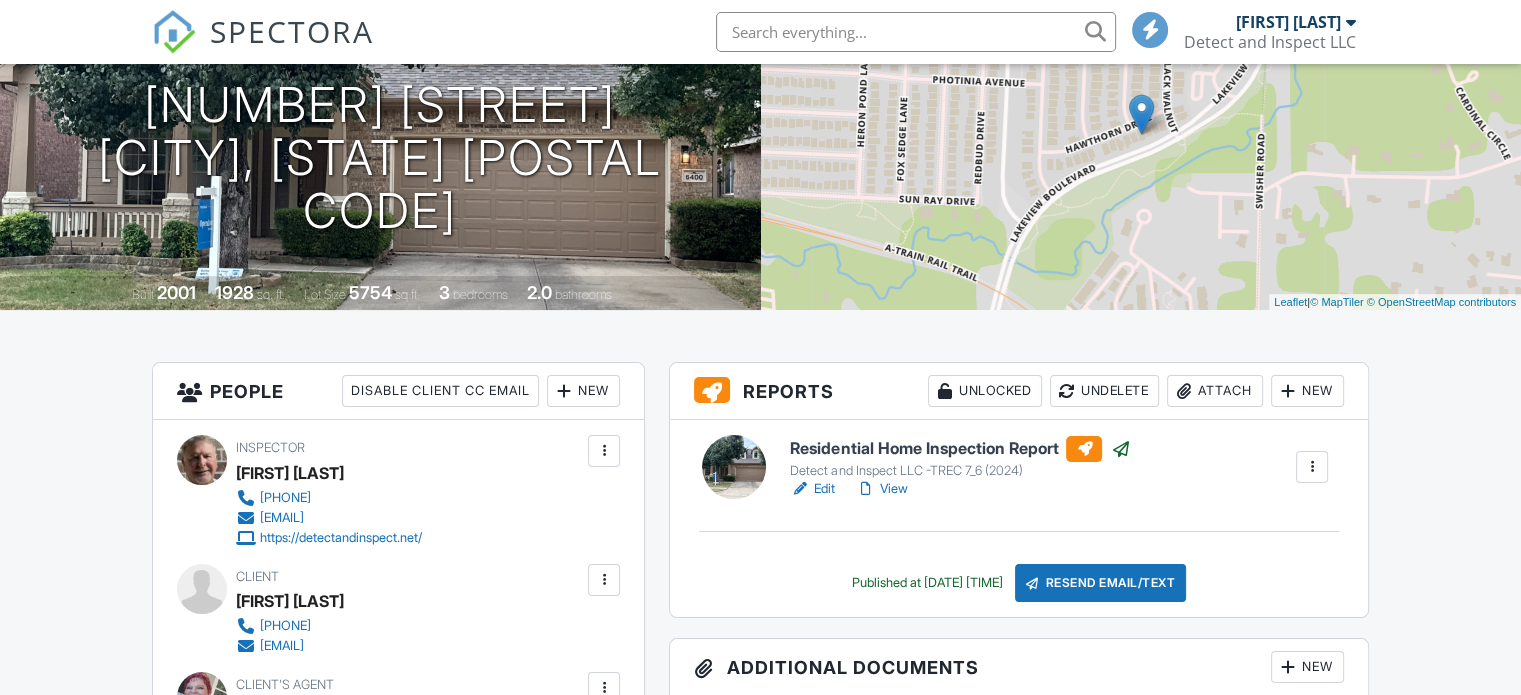 scroll, scrollTop: 224, scrollLeft: 0, axis: vertical 